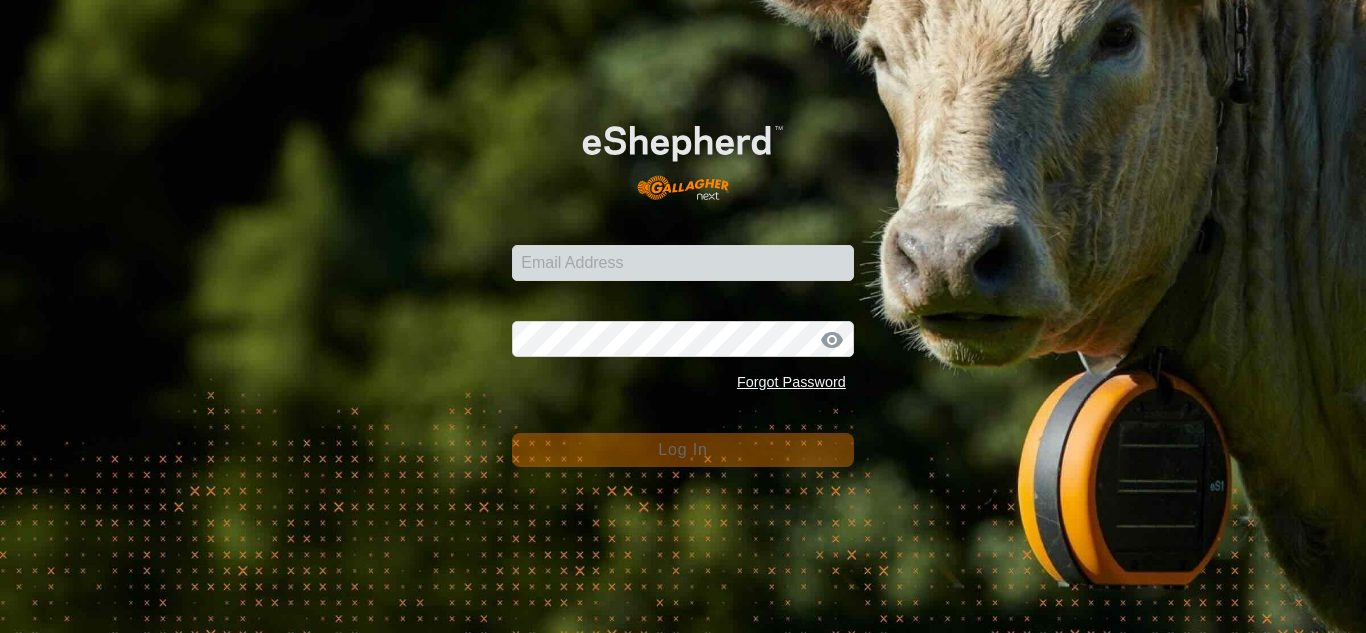 scroll, scrollTop: 0, scrollLeft: 0, axis: both 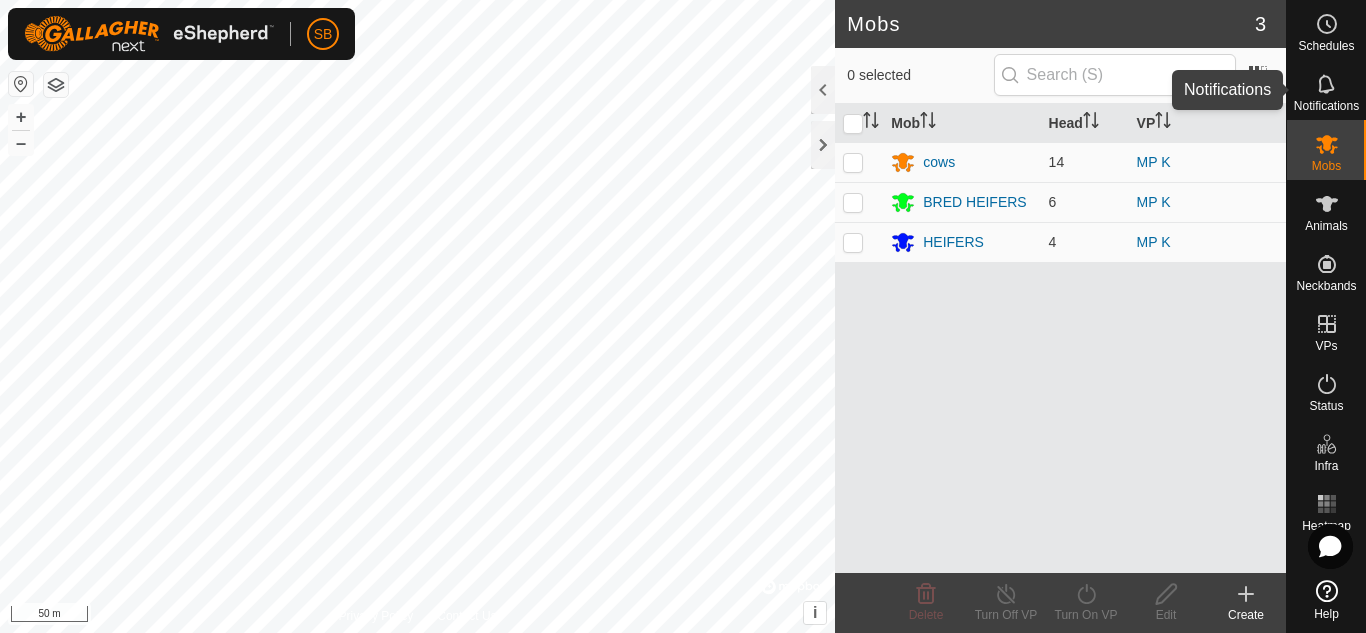 click 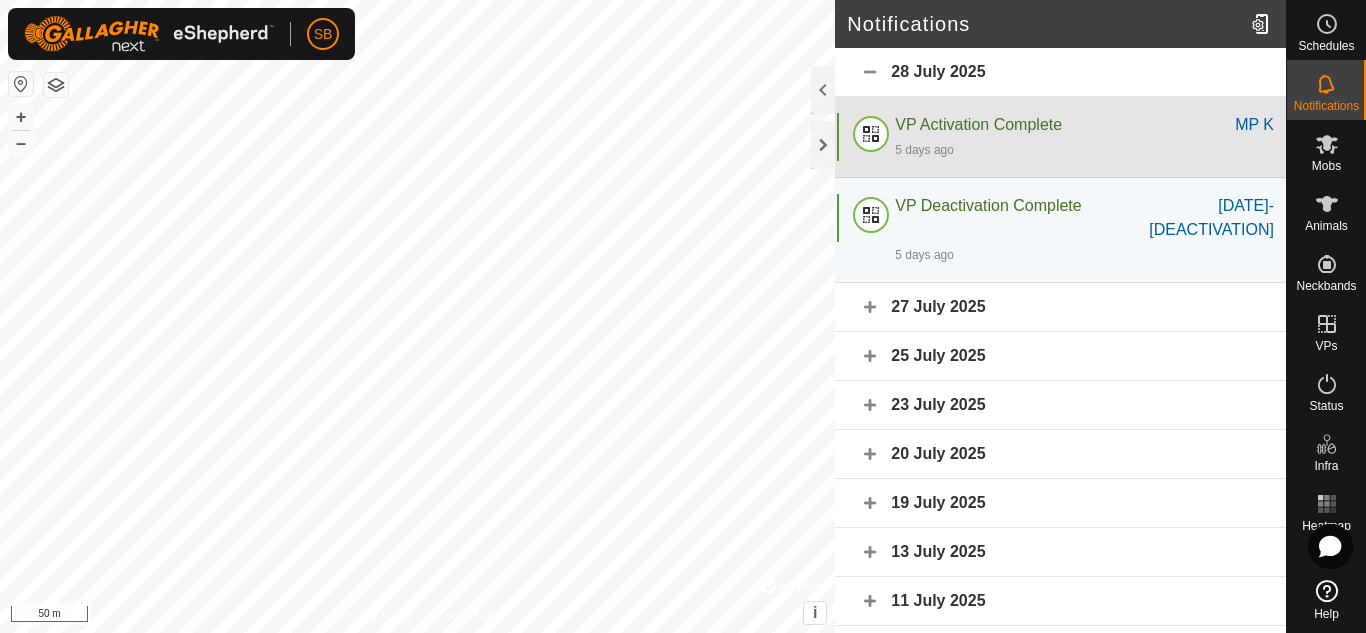 click on "VP Activation Complete" 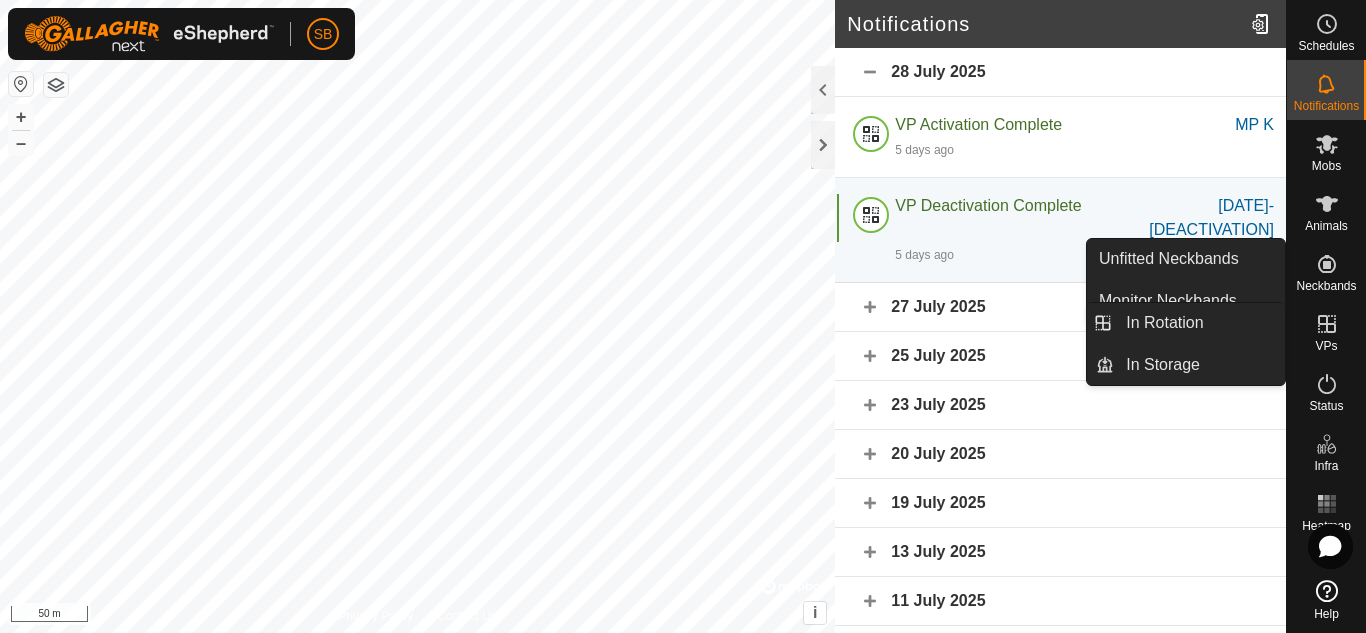 click 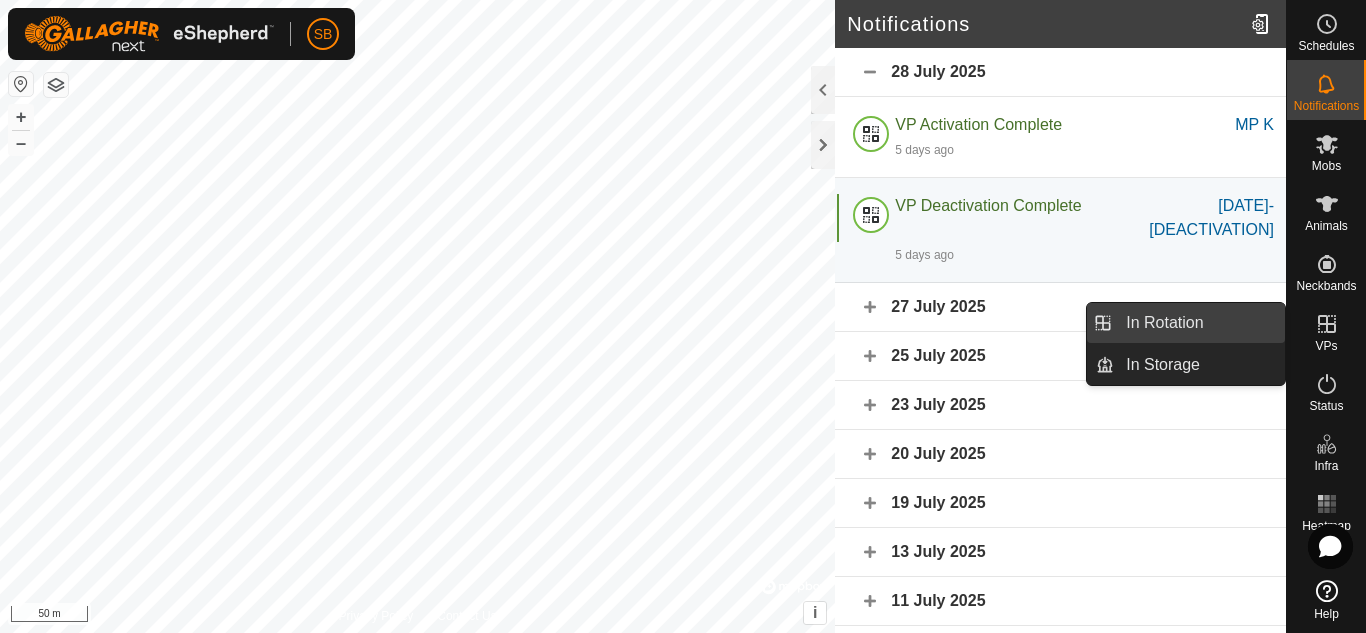 click on "In Rotation" at bounding box center (1199, 323) 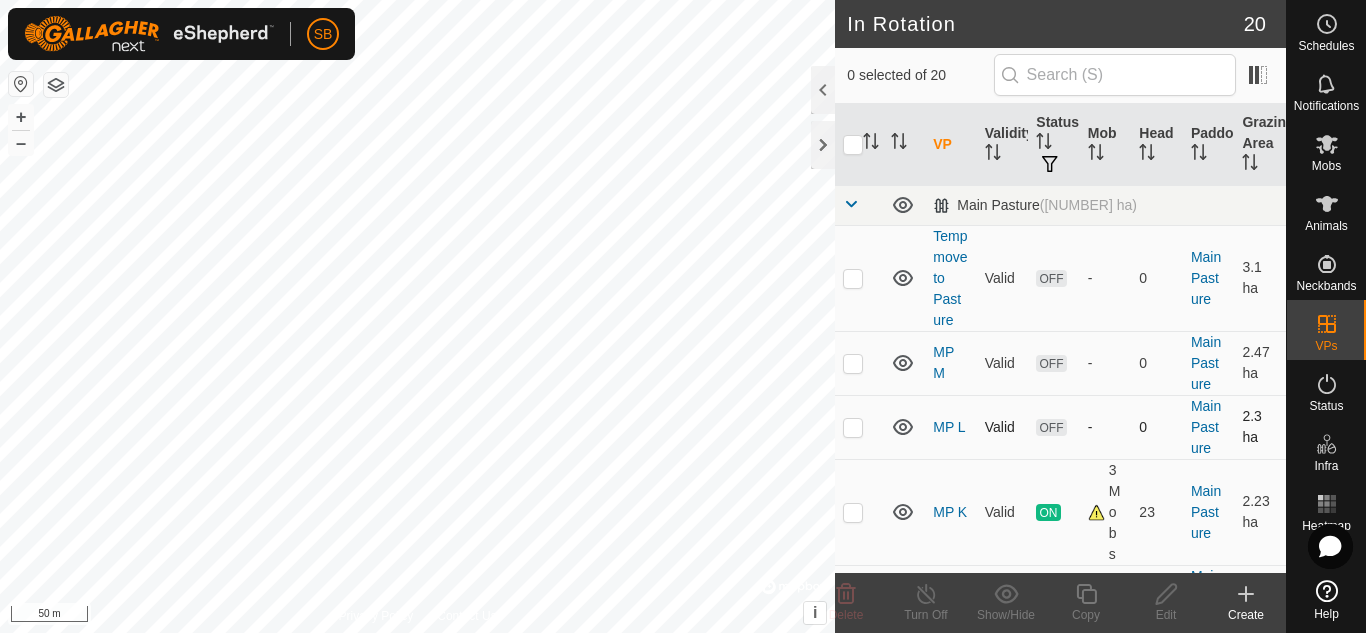 checkbox on "true" 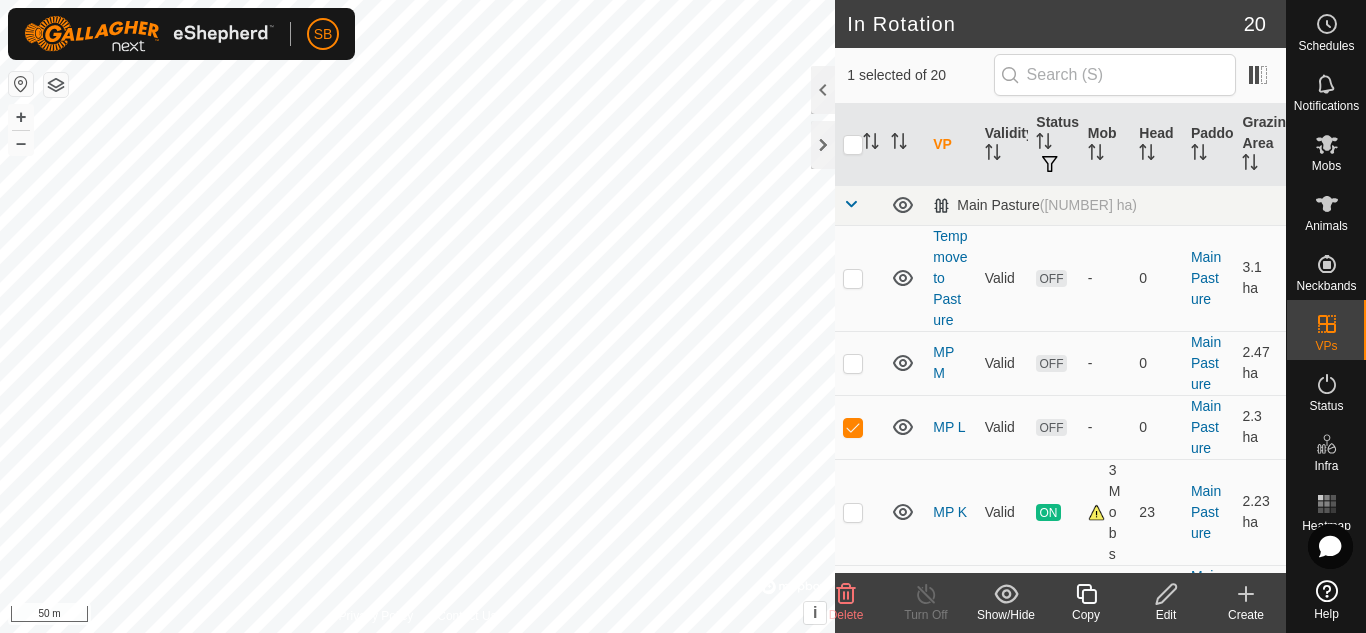 click 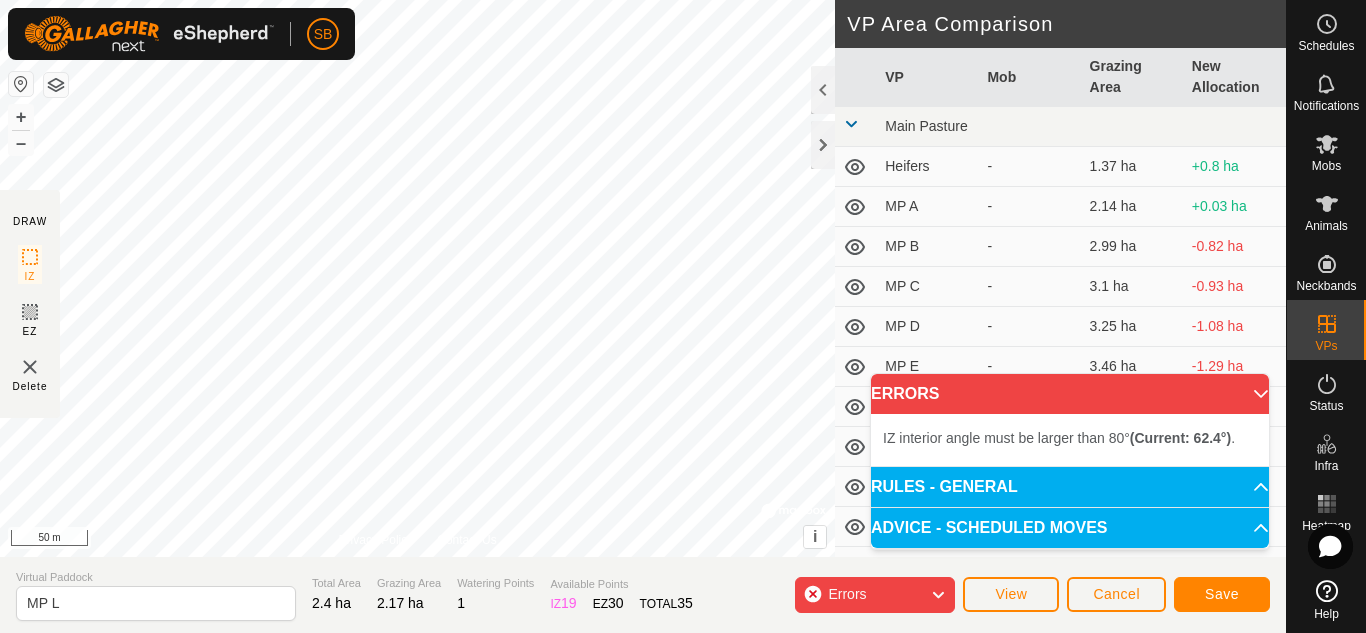 click on "IZ interior angle must be larger than 80°  (Current: 62.4°) . + – ⇧ i ©  Mapbox , ©  OpenStreetMap ,  Improve this map 50 m" at bounding box center [417, 278] 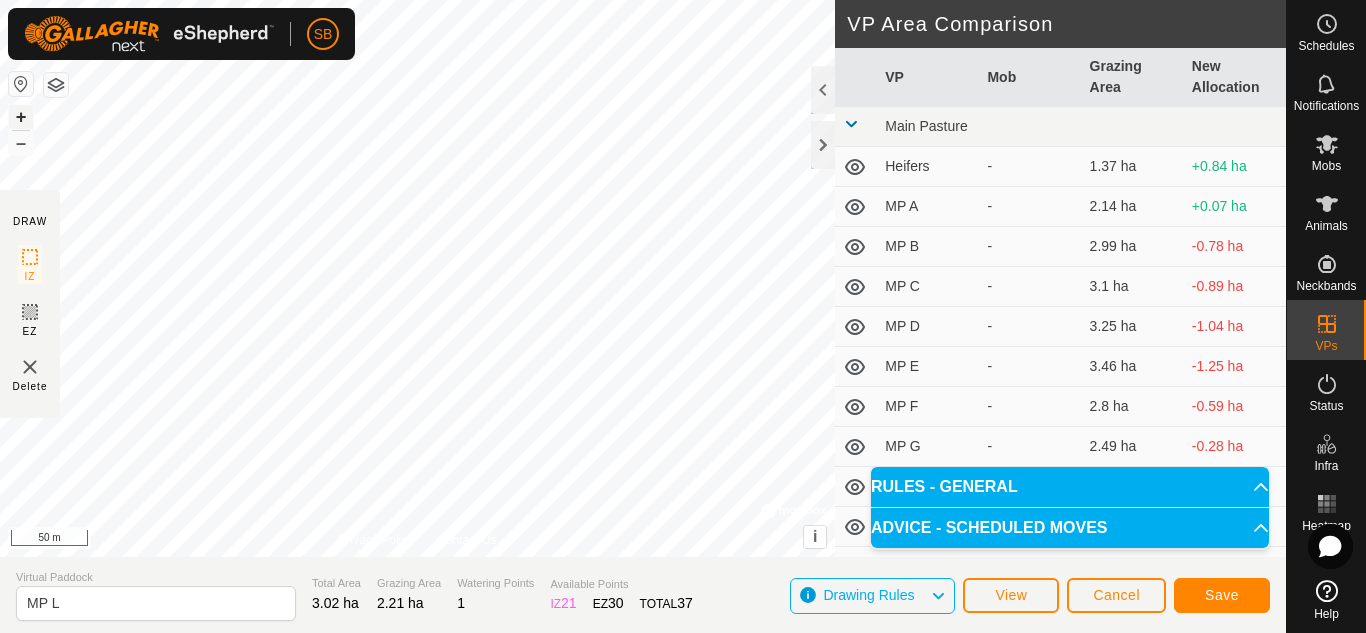 click on "+" at bounding box center (21, 117) 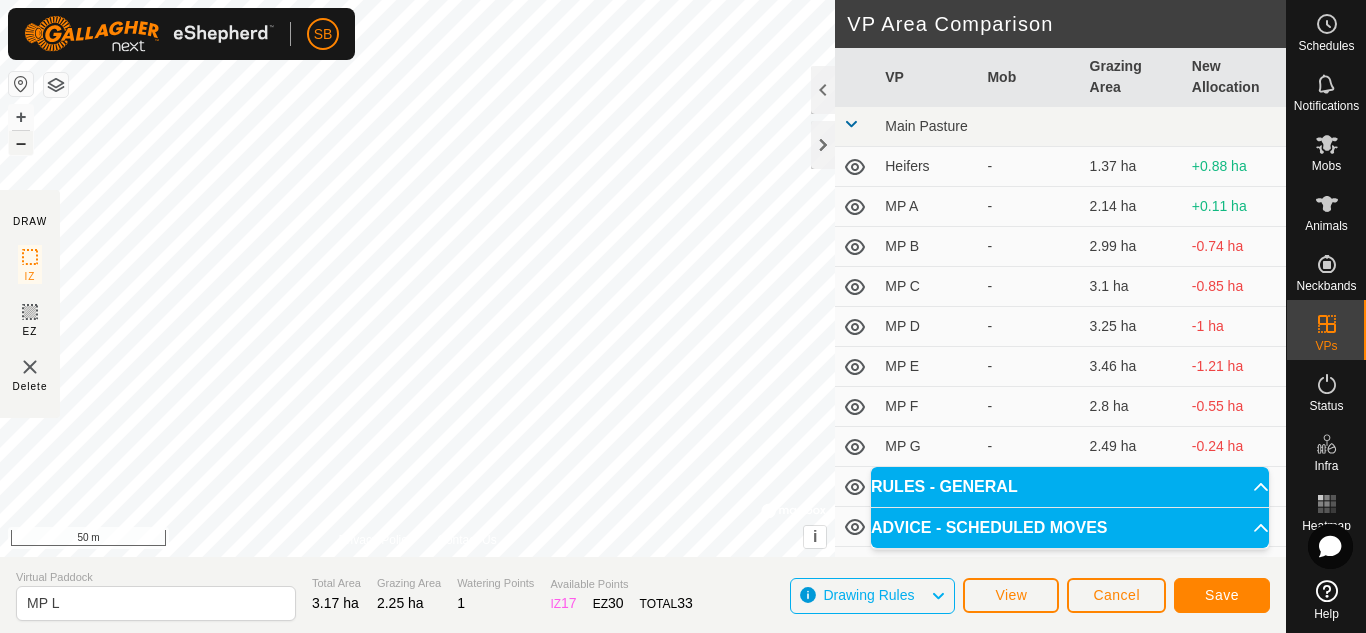 click on "–" at bounding box center (21, 143) 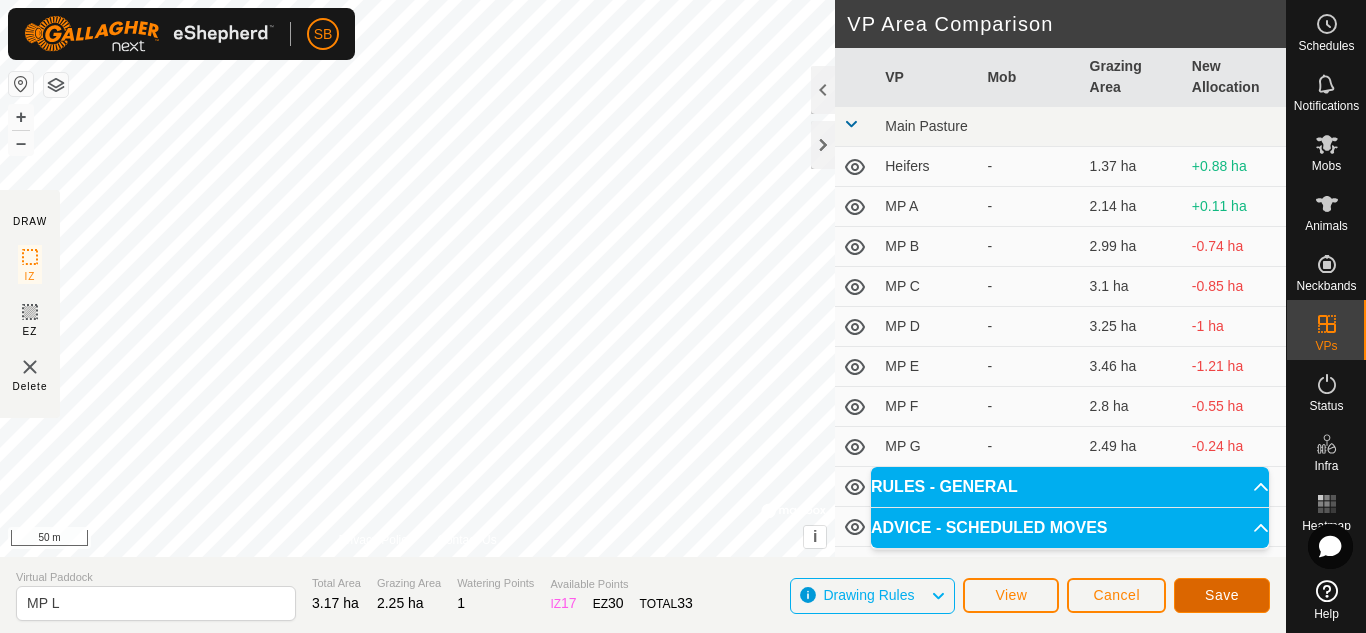 click on "Save" 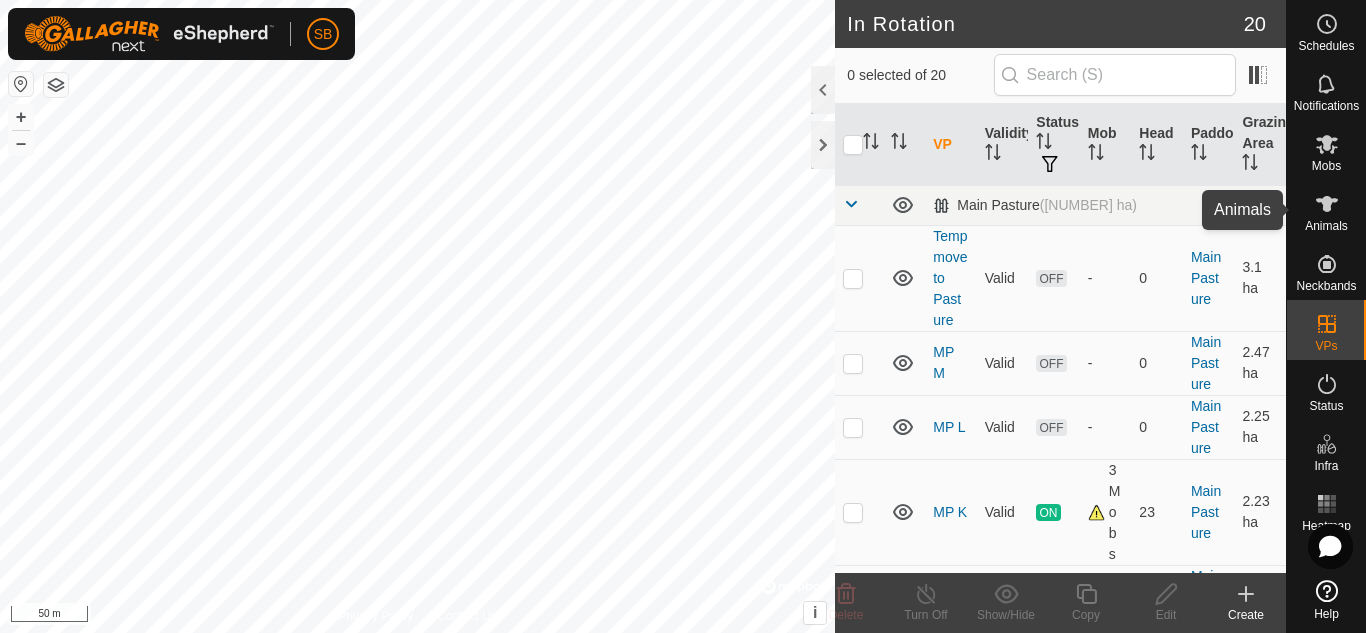click at bounding box center (1327, 204) 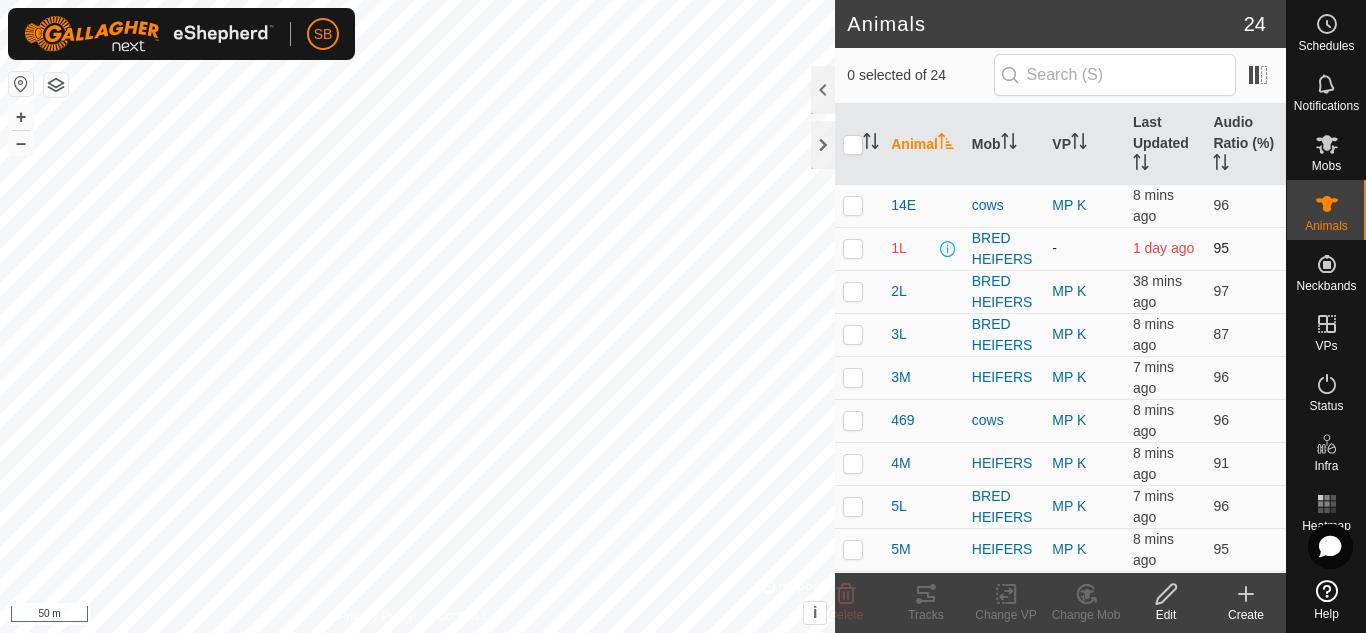 click on "1 day ago" at bounding box center [1164, 248] 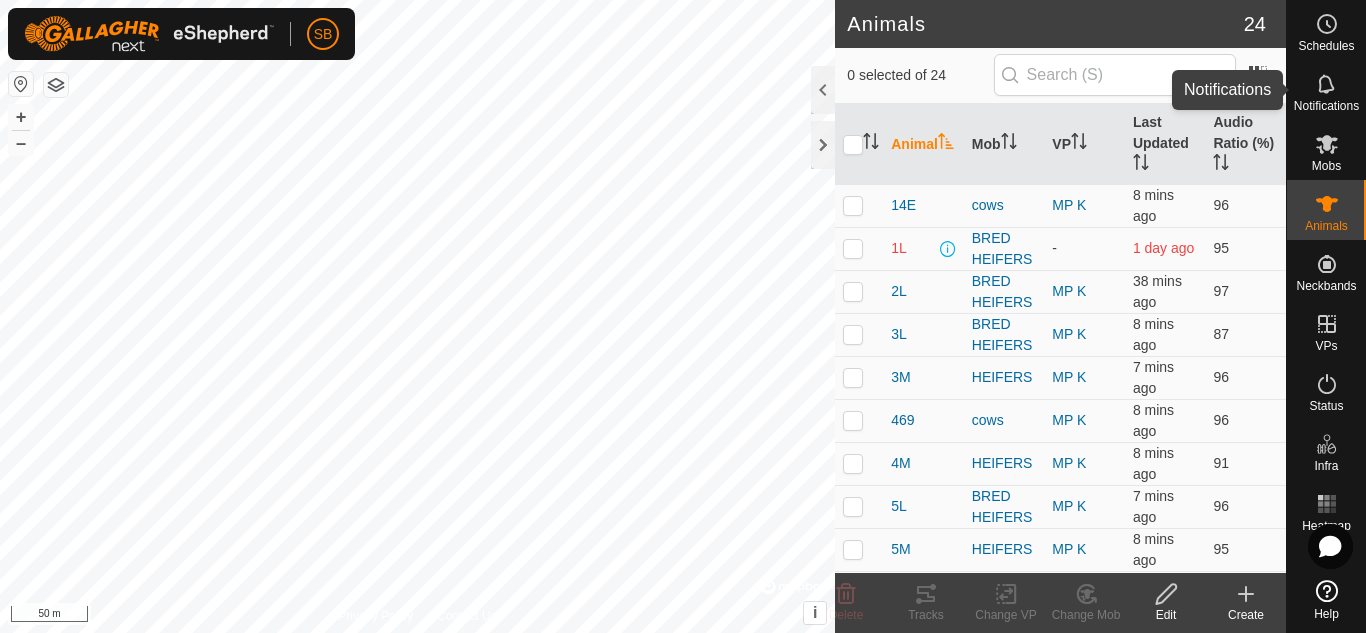 click at bounding box center (1327, 84) 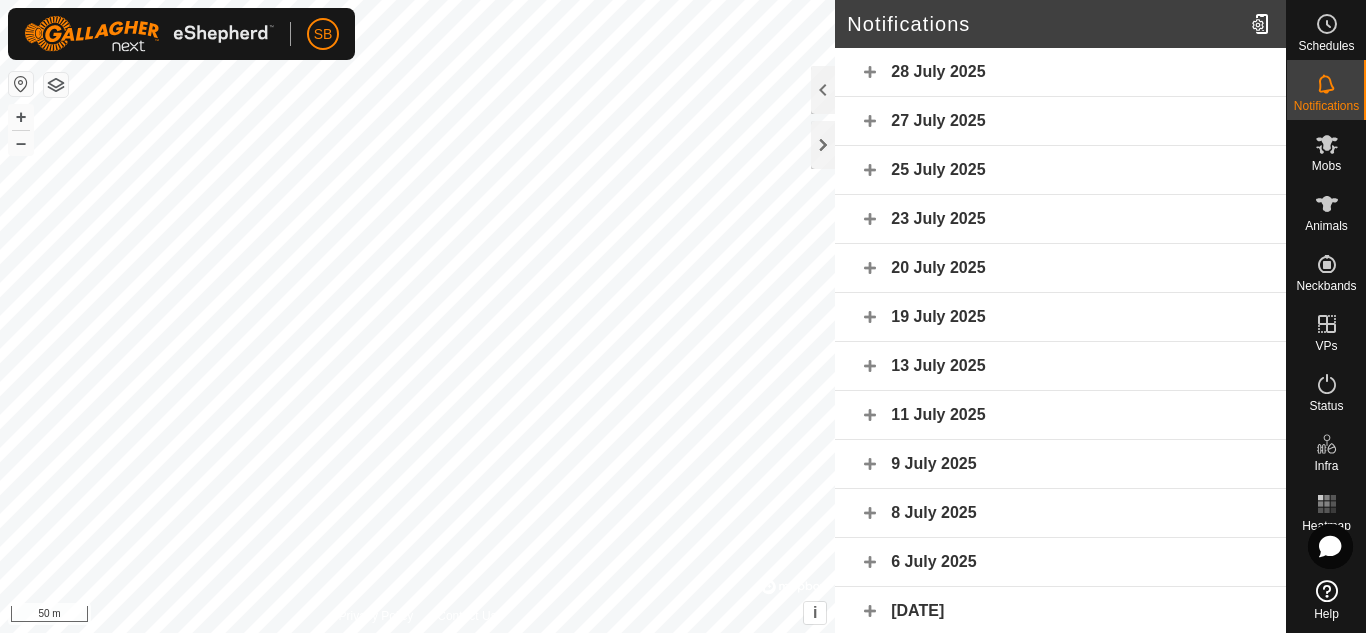 click on "28 July 2025" 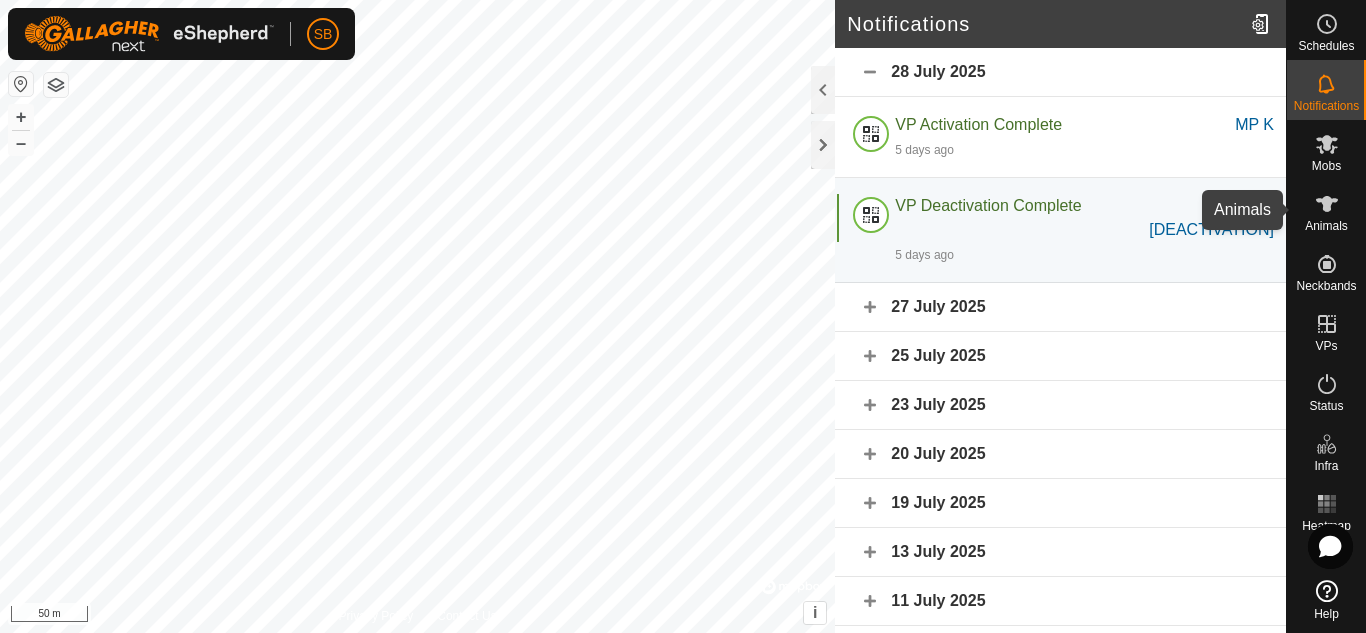 click 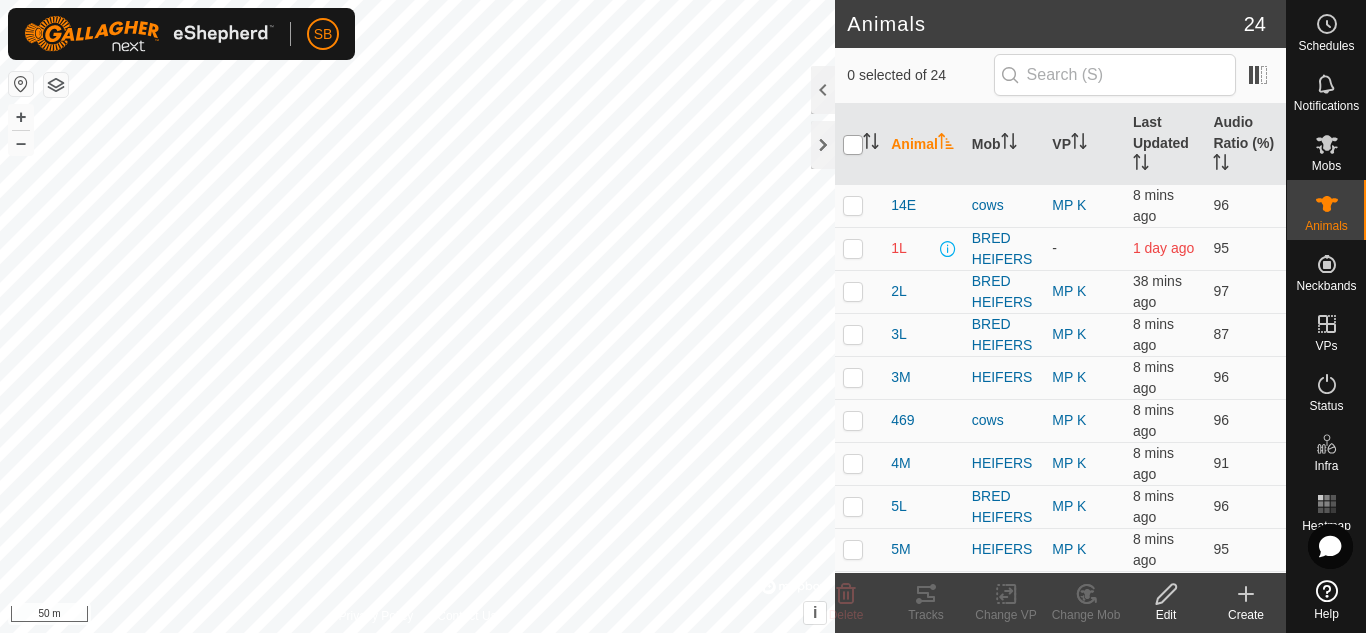 click at bounding box center (853, 145) 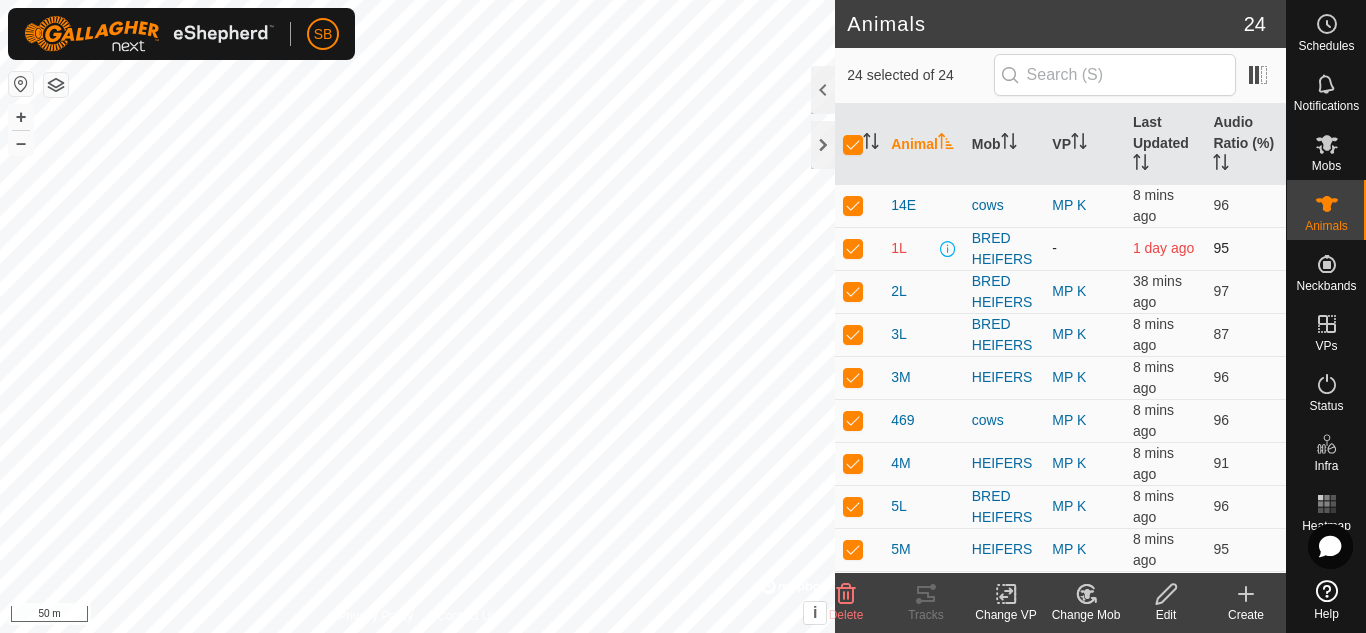 click at bounding box center (853, 248) 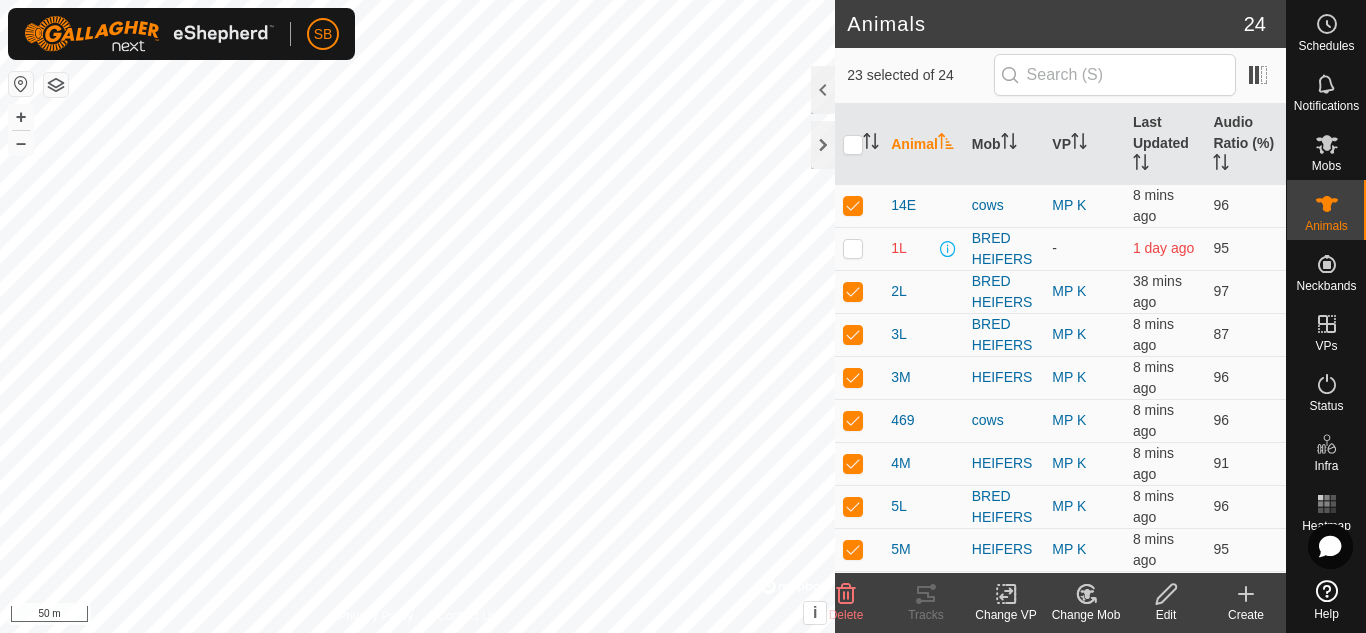 click 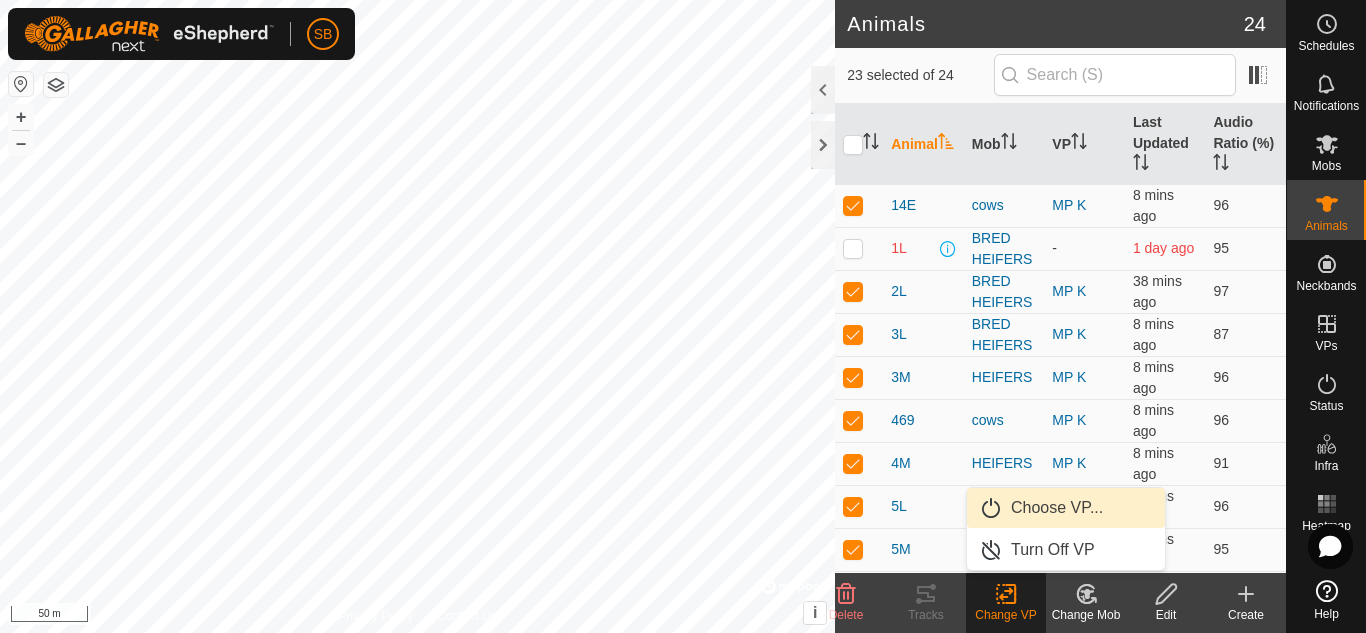 click on "Choose VP..." at bounding box center [1066, 508] 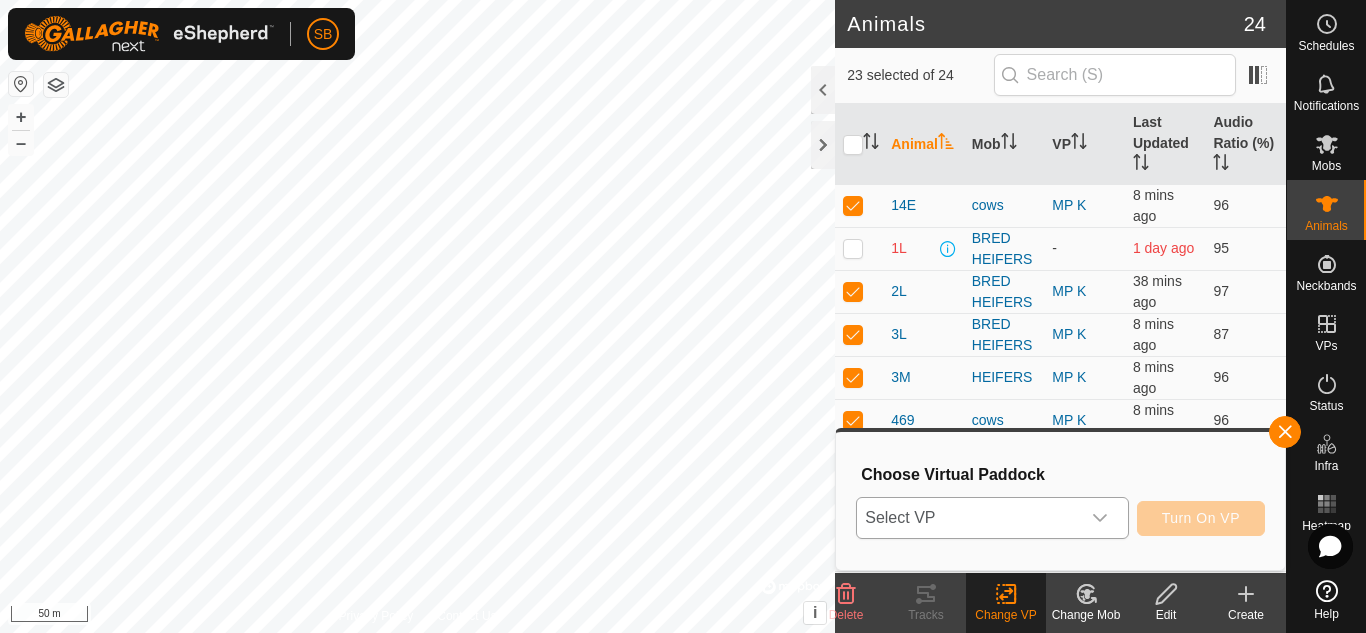 click at bounding box center (1100, 518) 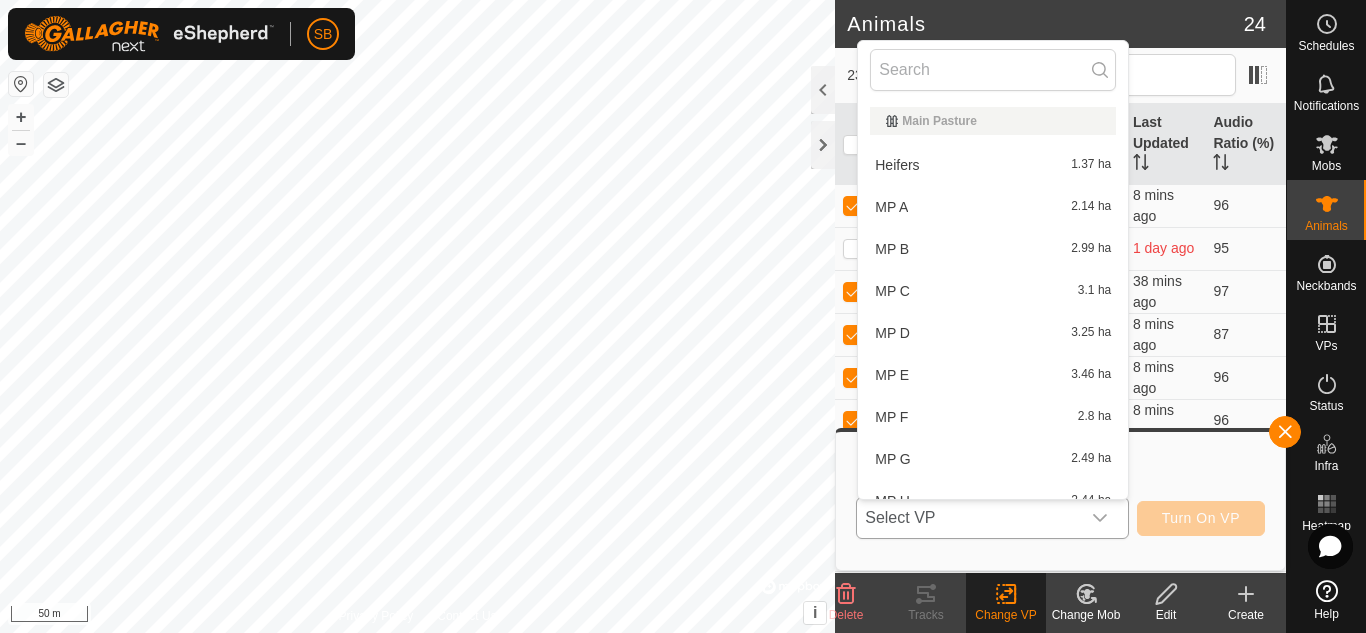 scroll, scrollTop: 22, scrollLeft: 0, axis: vertical 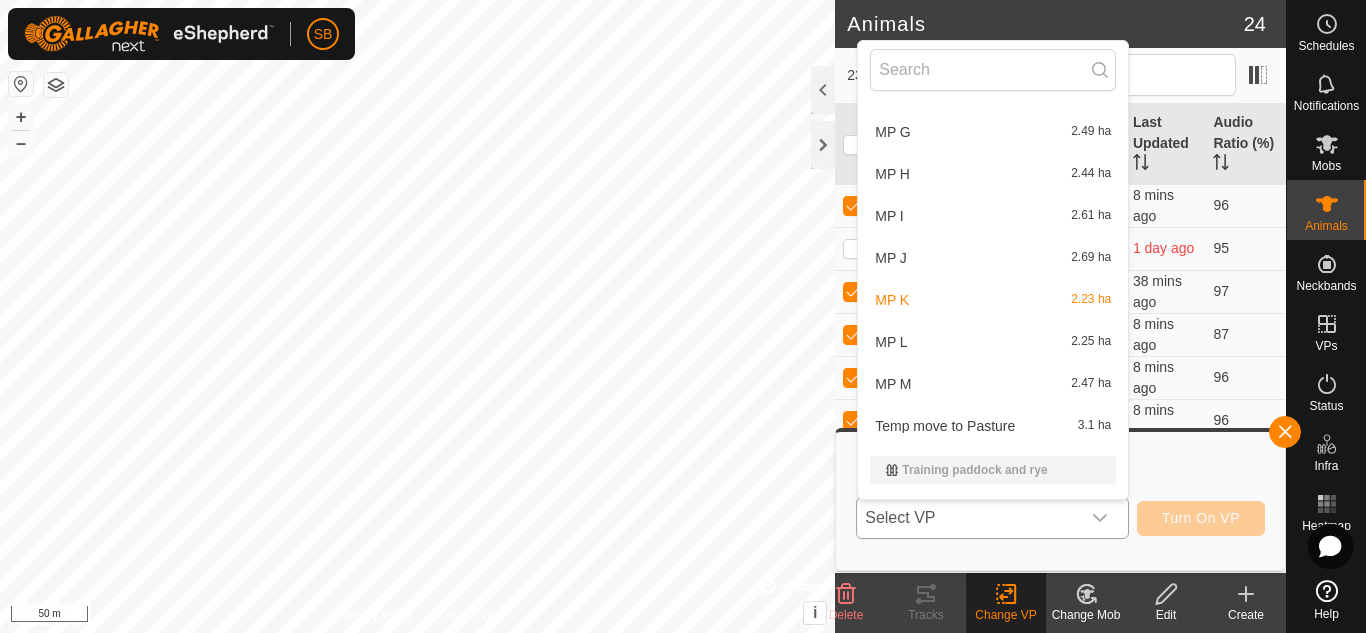 click on "MP L [NUMBER] ha" at bounding box center [993, 342] 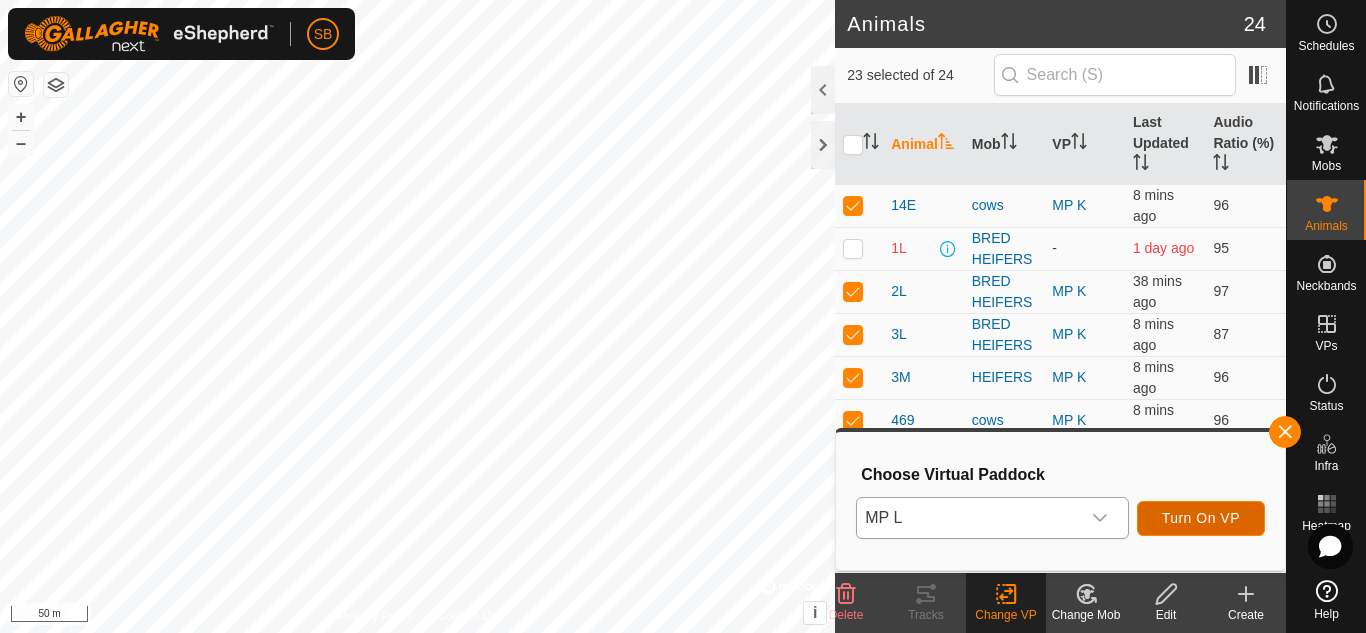 click on "Turn On VP" at bounding box center [1201, 518] 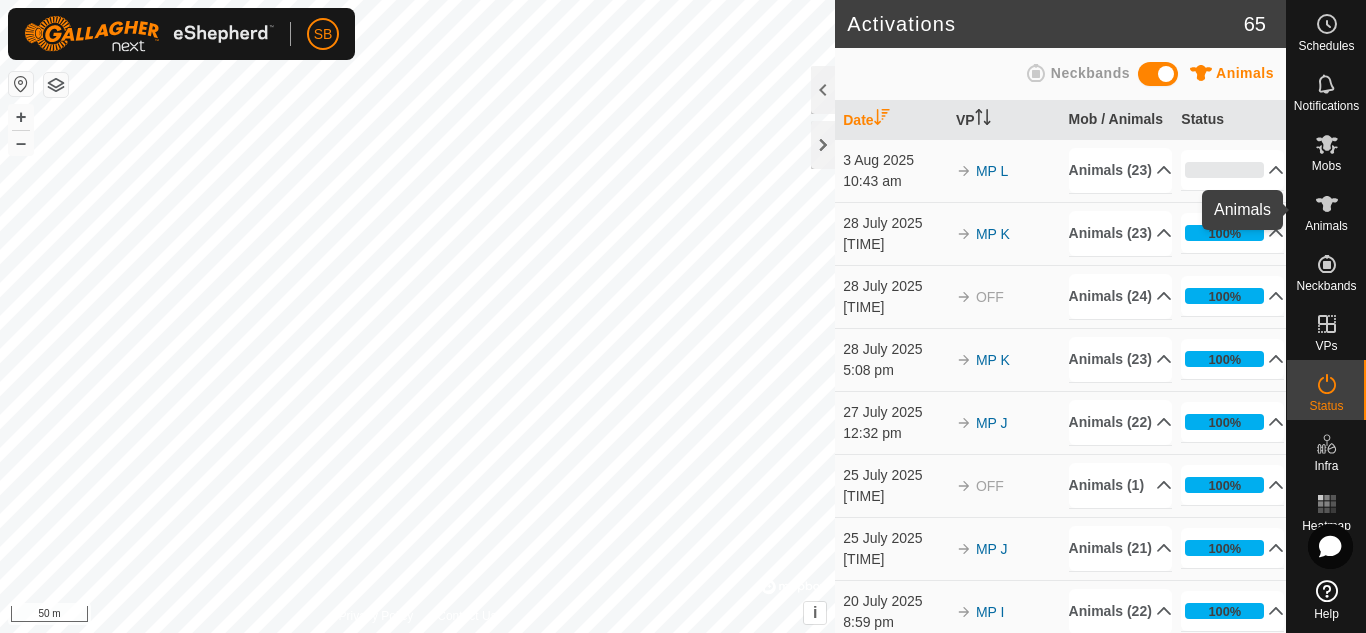 click 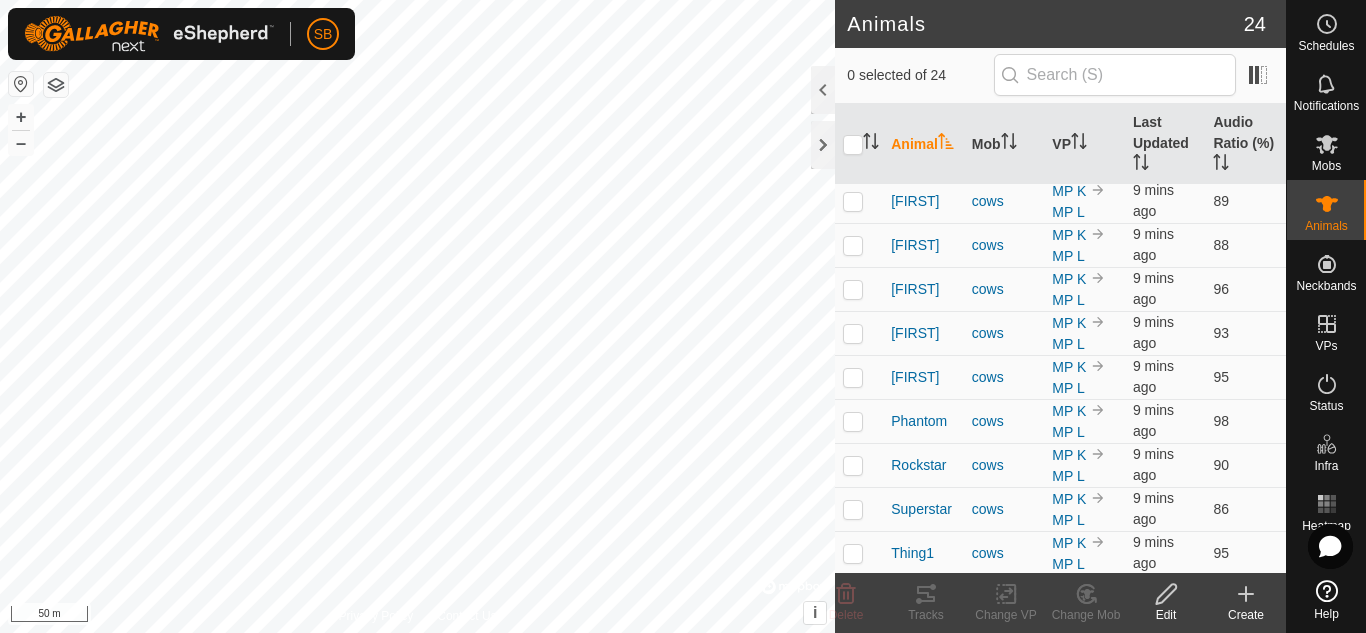 scroll, scrollTop: 622, scrollLeft: 0, axis: vertical 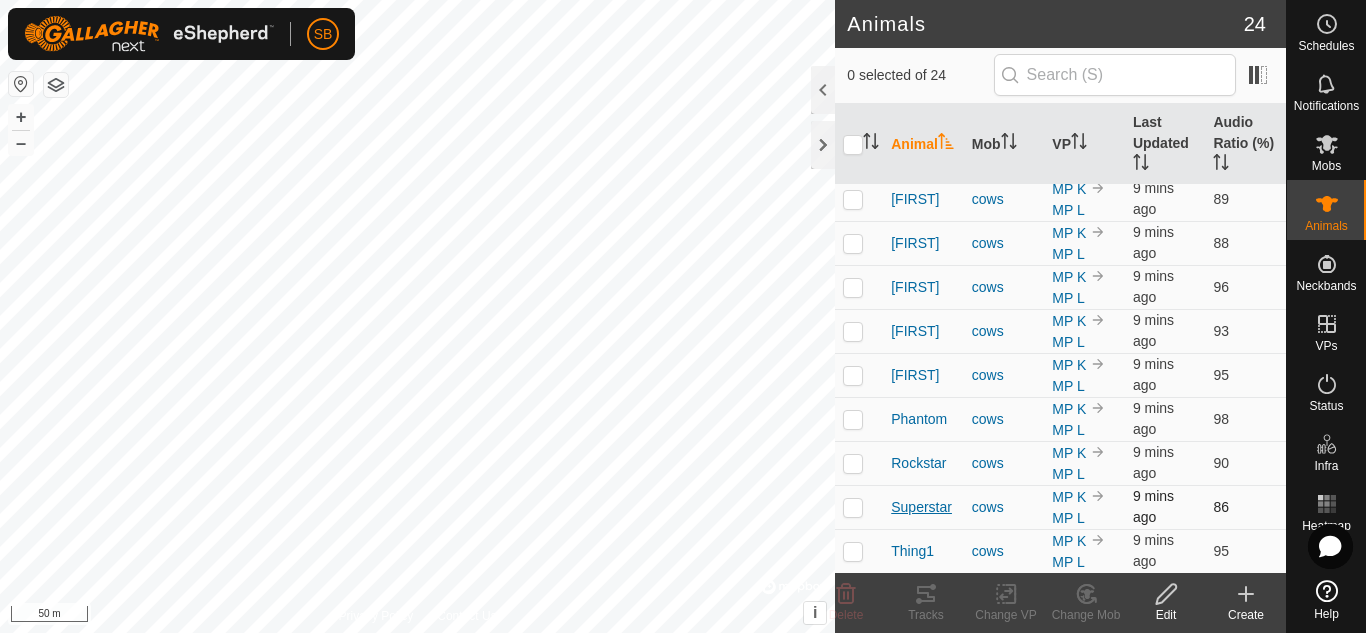 click on "Superstar" at bounding box center (921, 507) 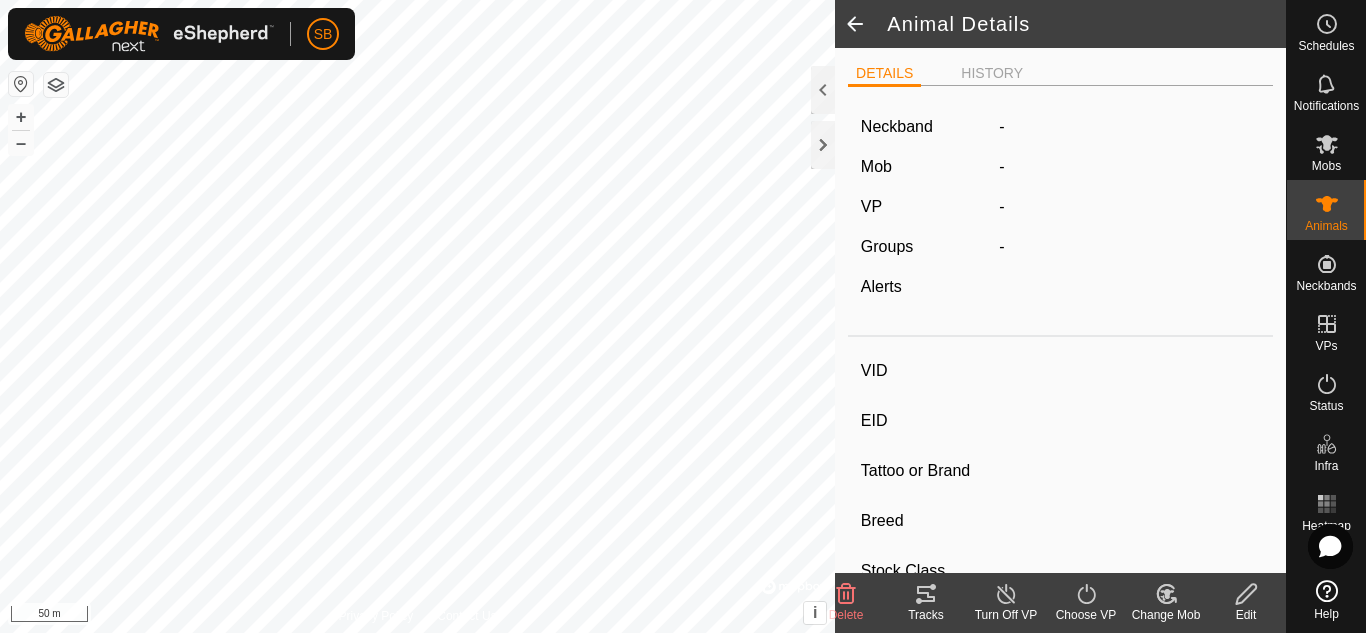 type on "Superstar" 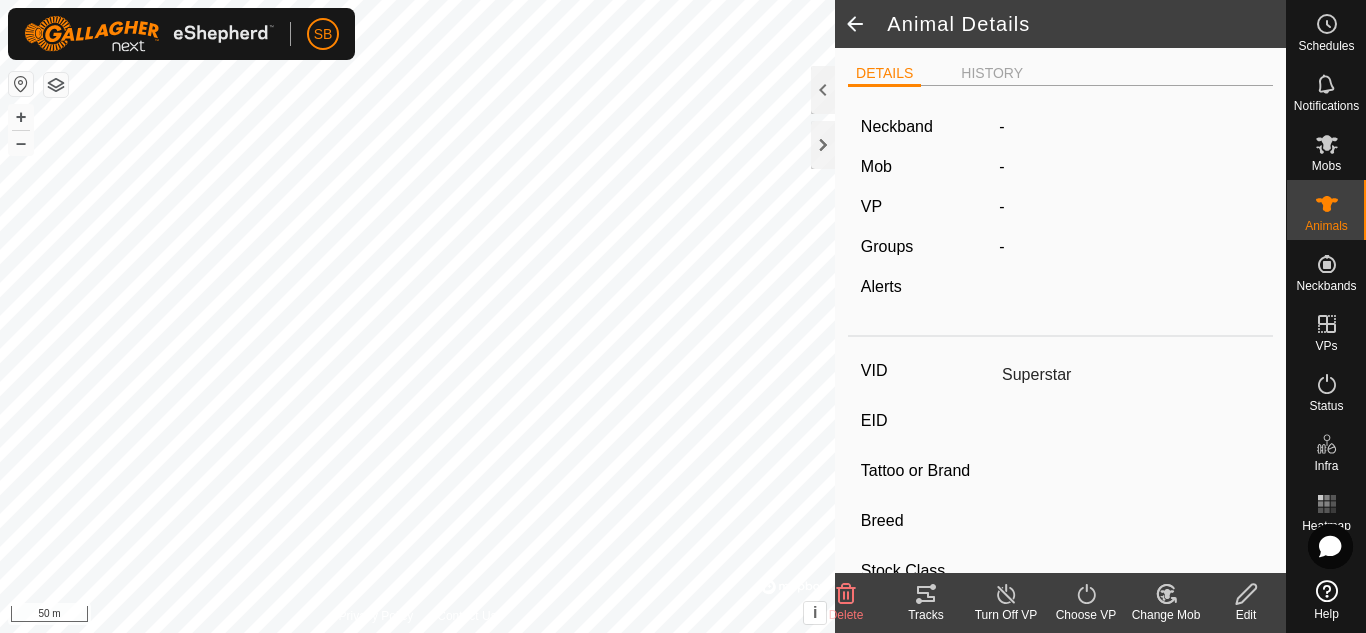 type on "-" 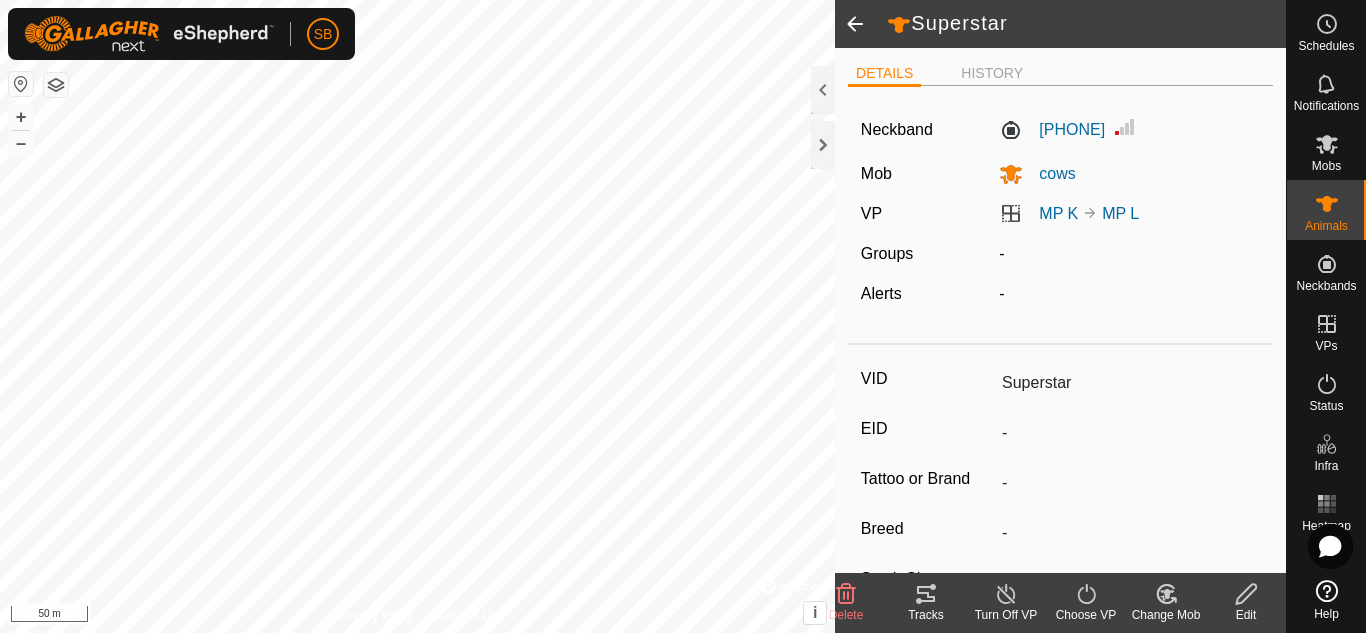 click 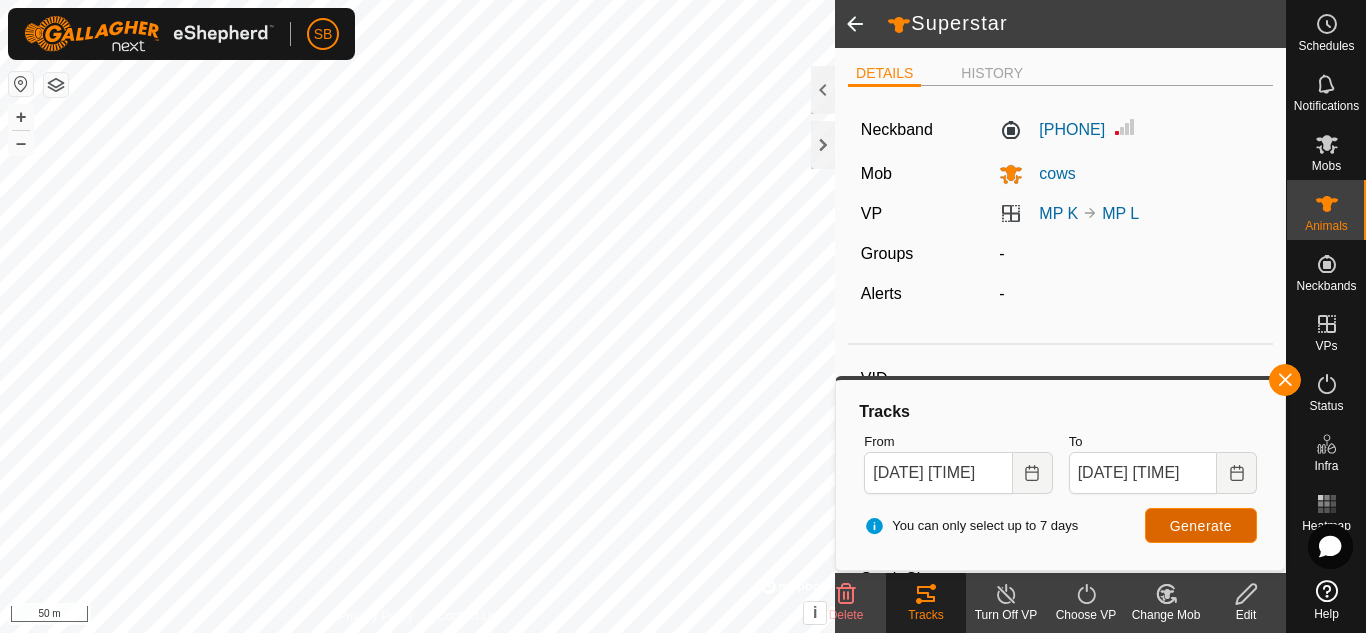 click on "Generate" at bounding box center (1201, 526) 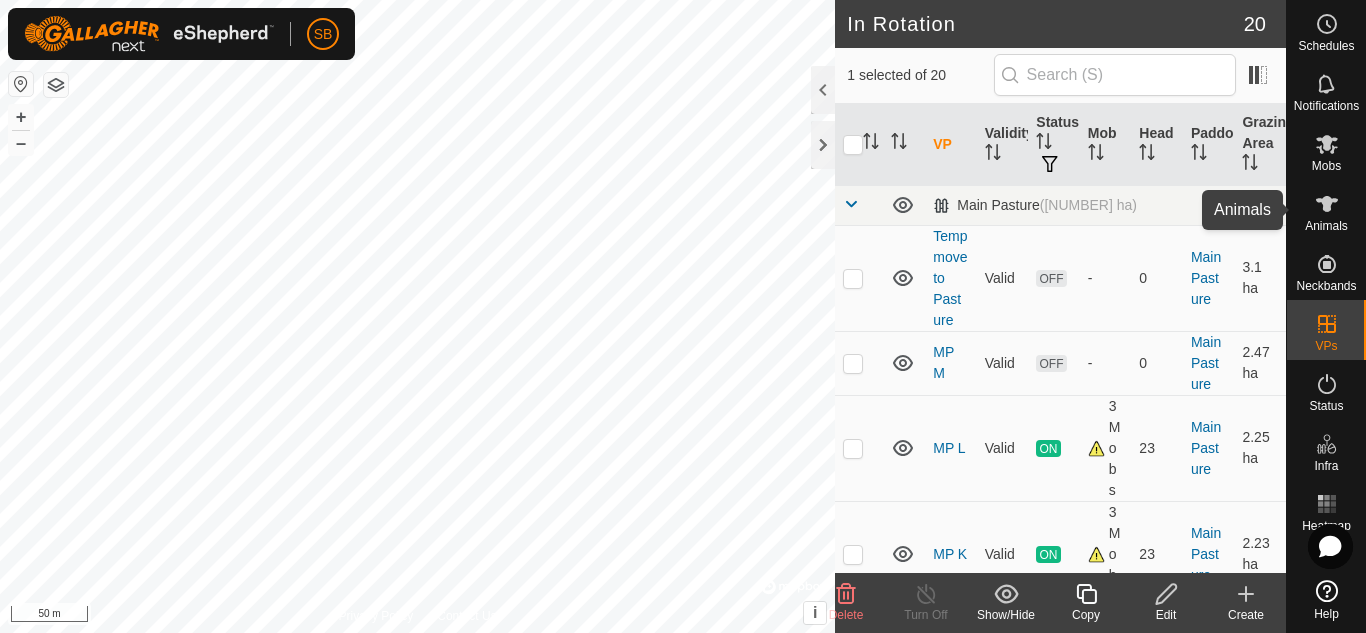 click 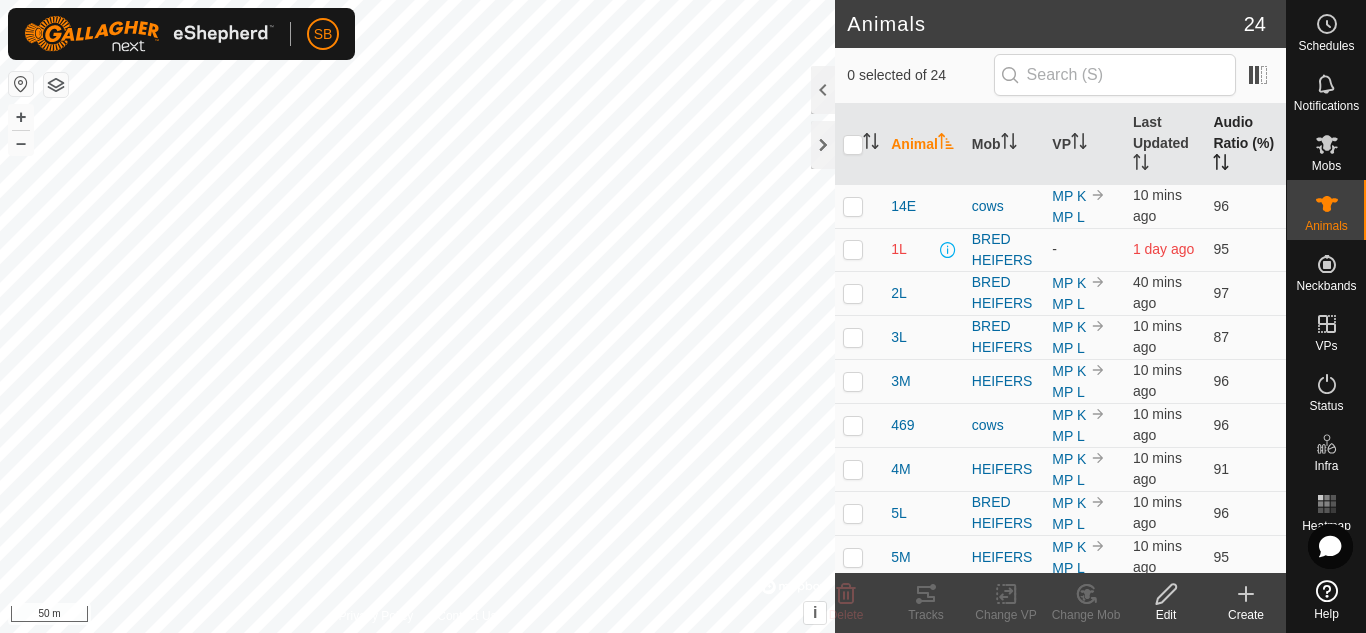 click on "Audio Ratio (%)" at bounding box center [1245, 144] 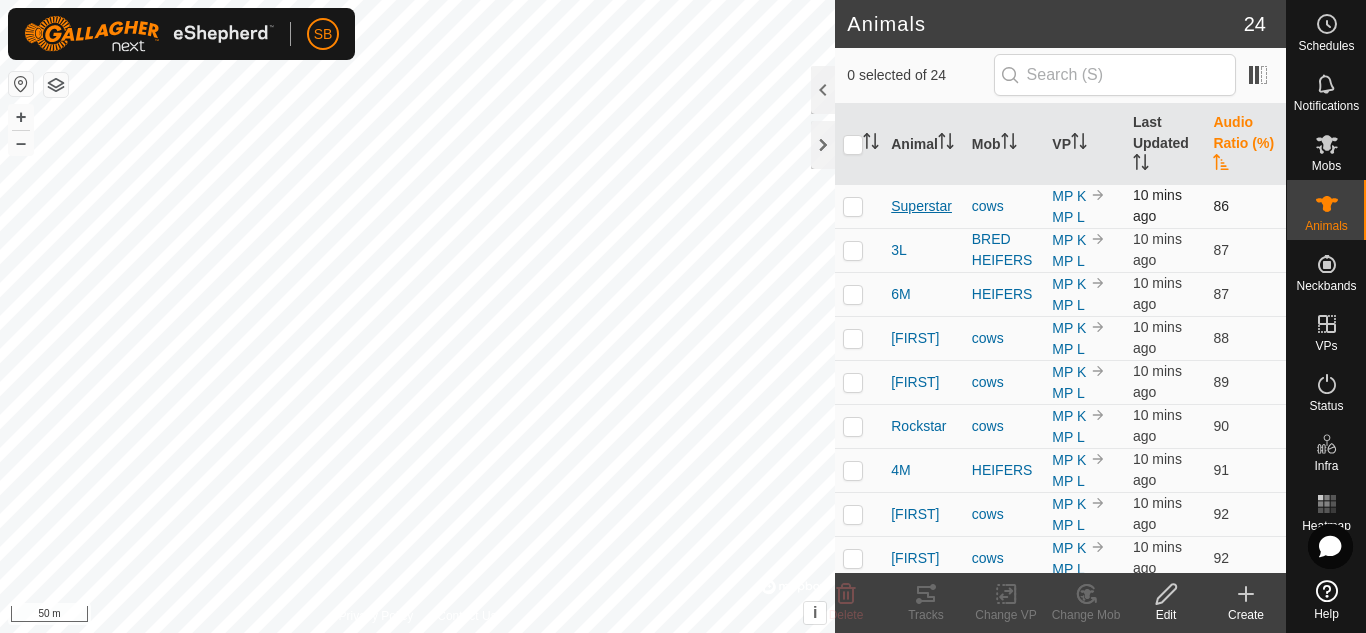 click on "Superstar" at bounding box center (921, 206) 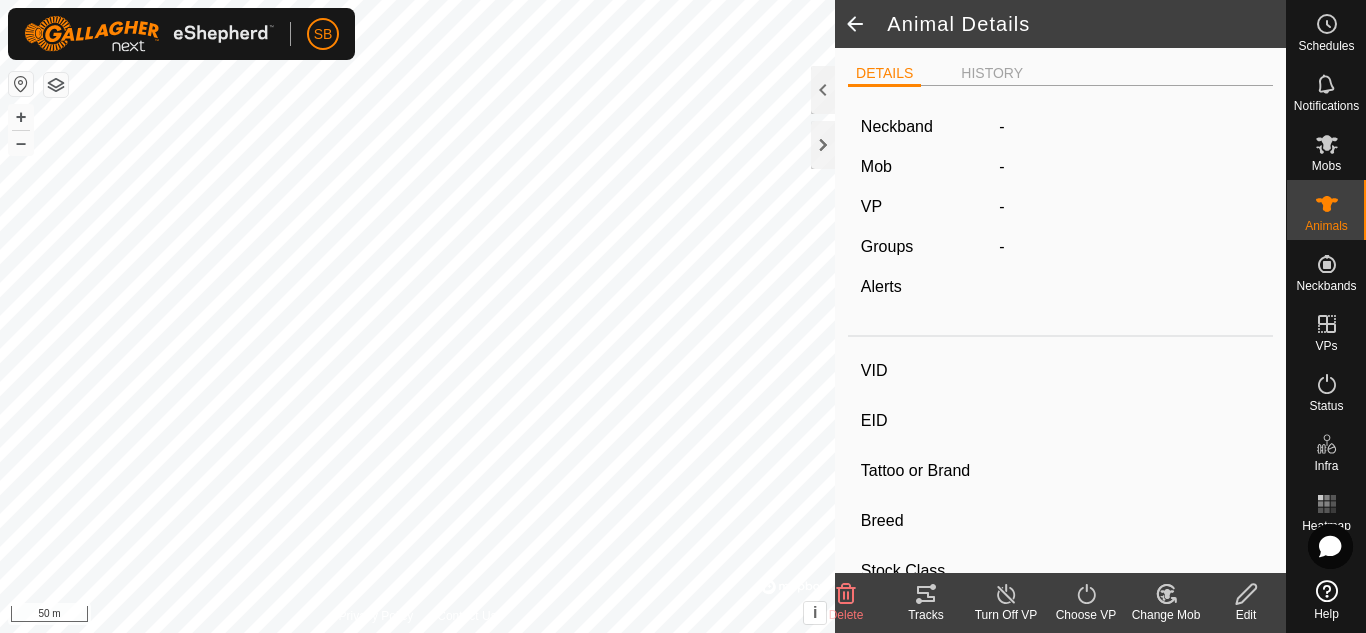 type on "Superstar" 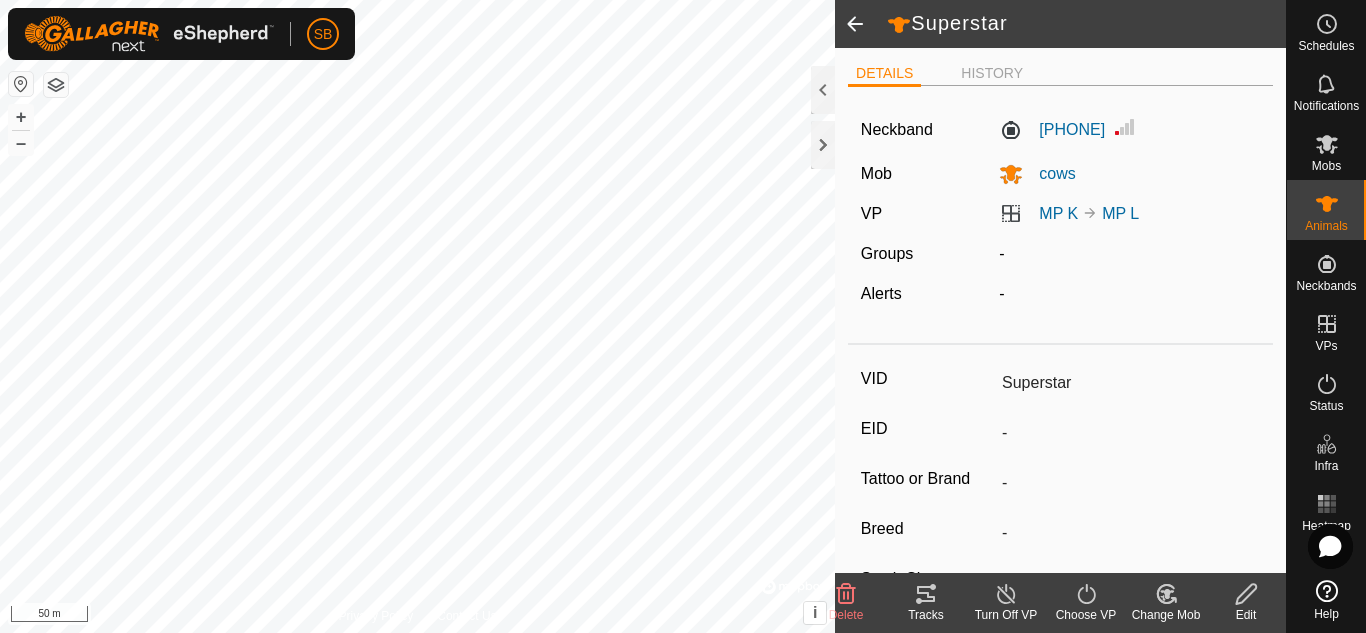 click 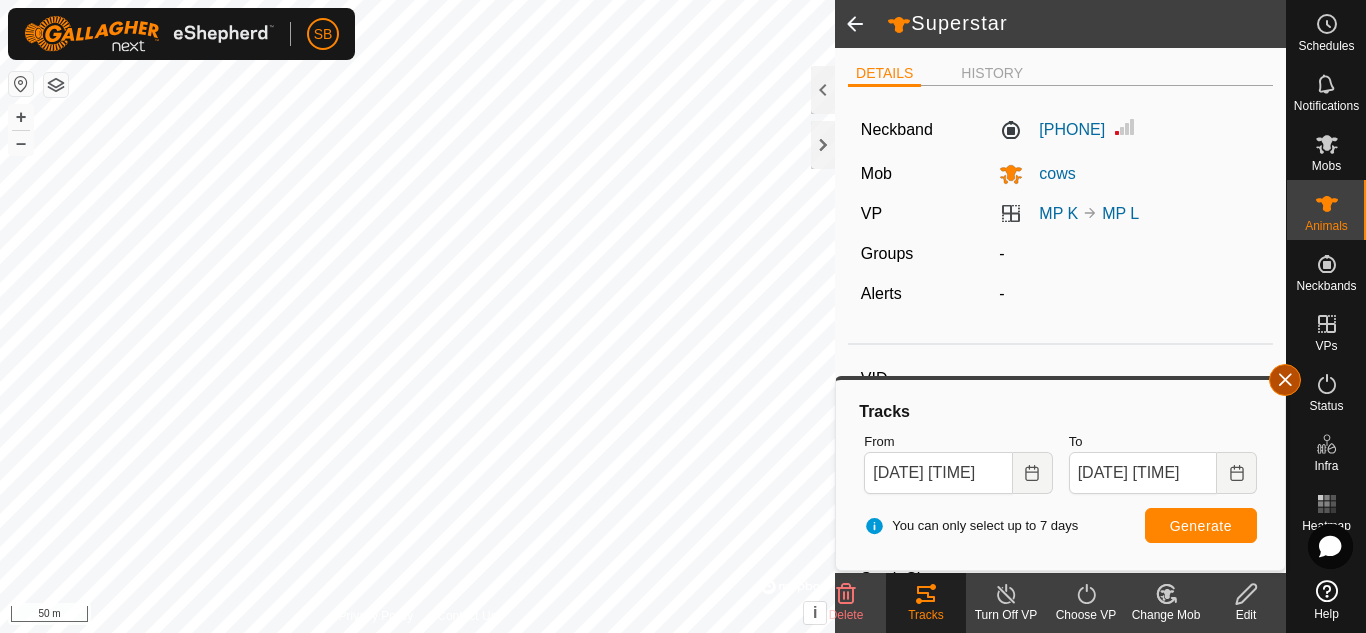 click at bounding box center [1285, 380] 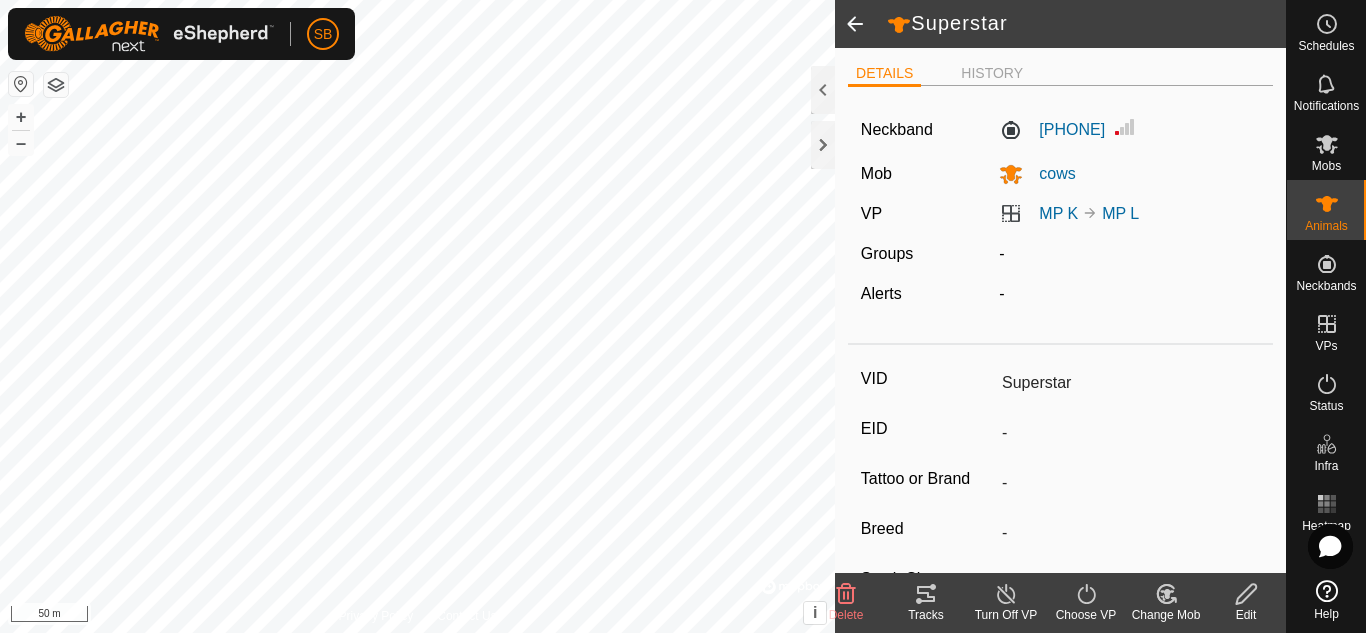 click 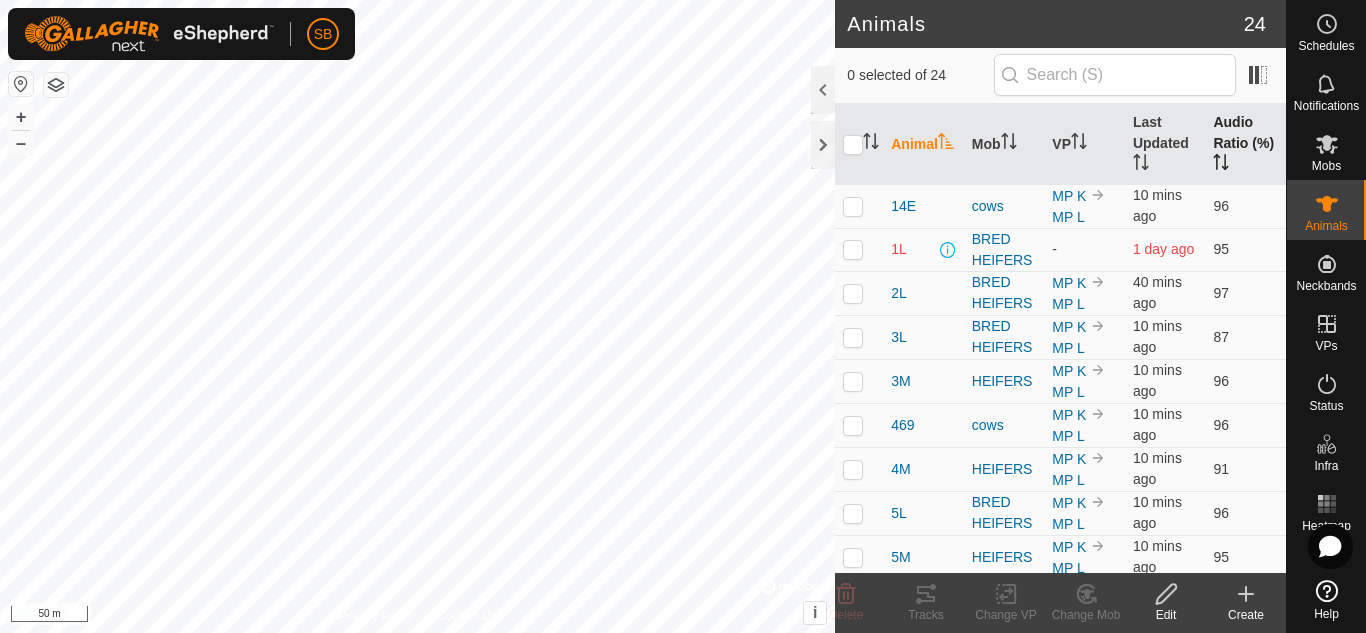 click on "Audio Ratio (%)" at bounding box center (1245, 144) 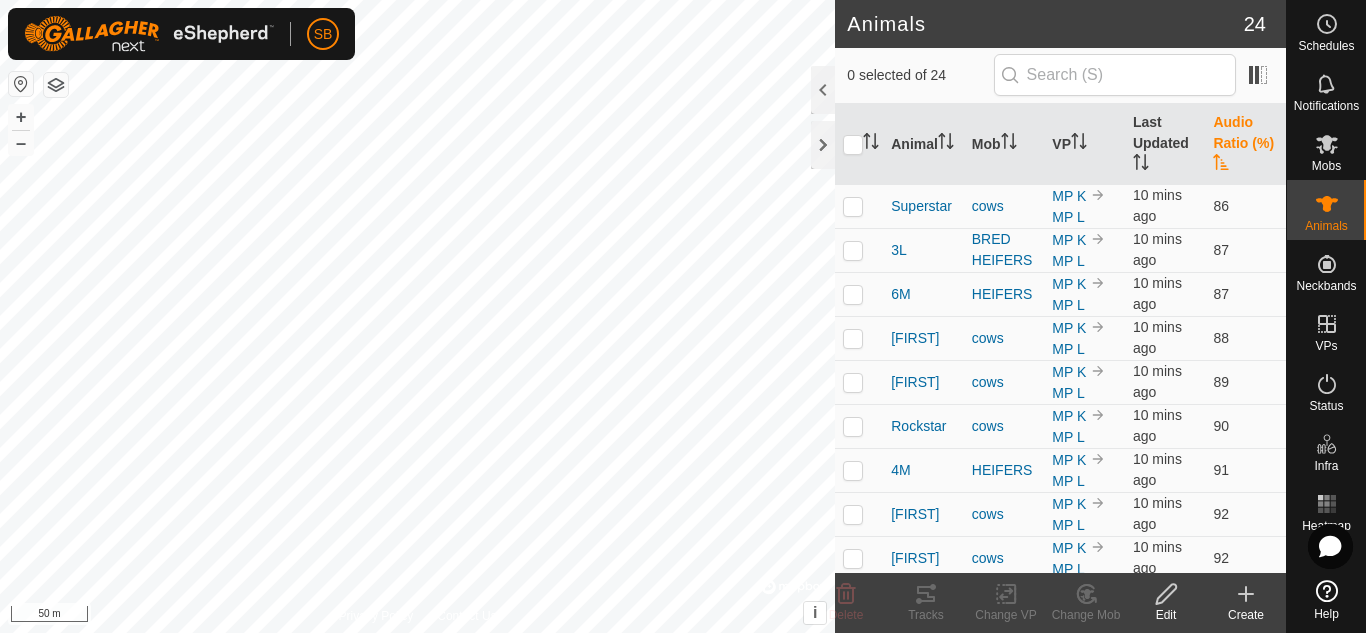 click on "Audio Ratio (%)" at bounding box center [1245, 144] 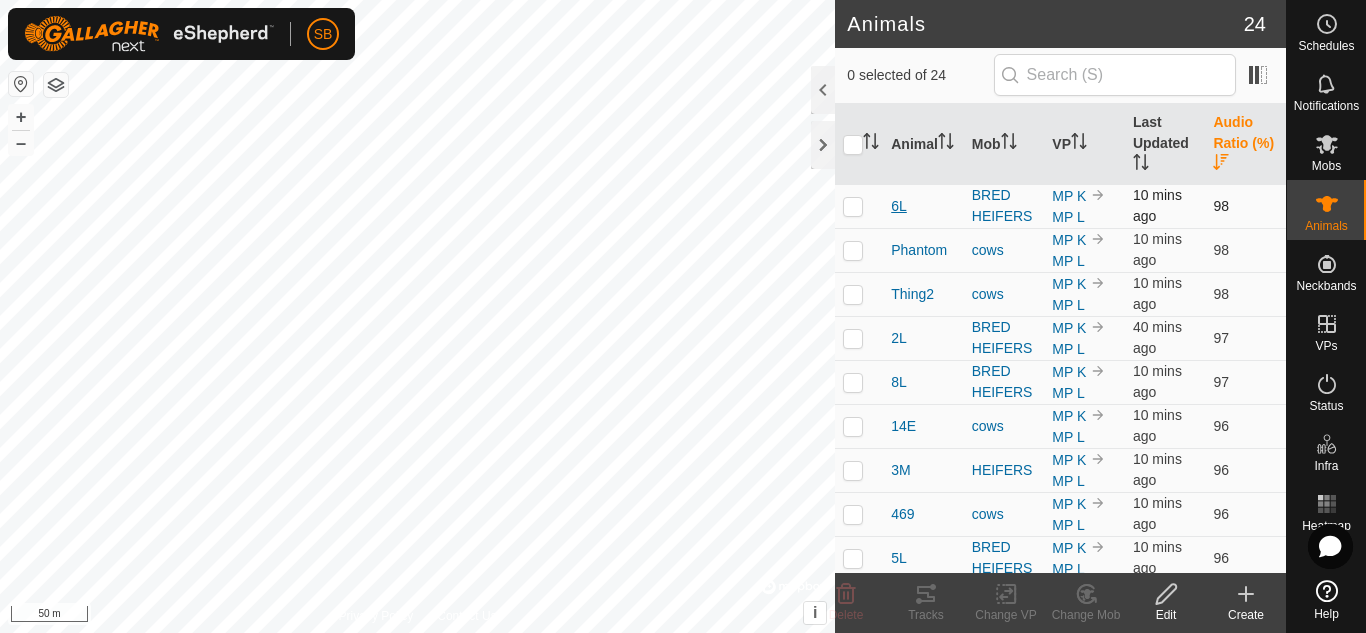 click on "6L" at bounding box center (899, 206) 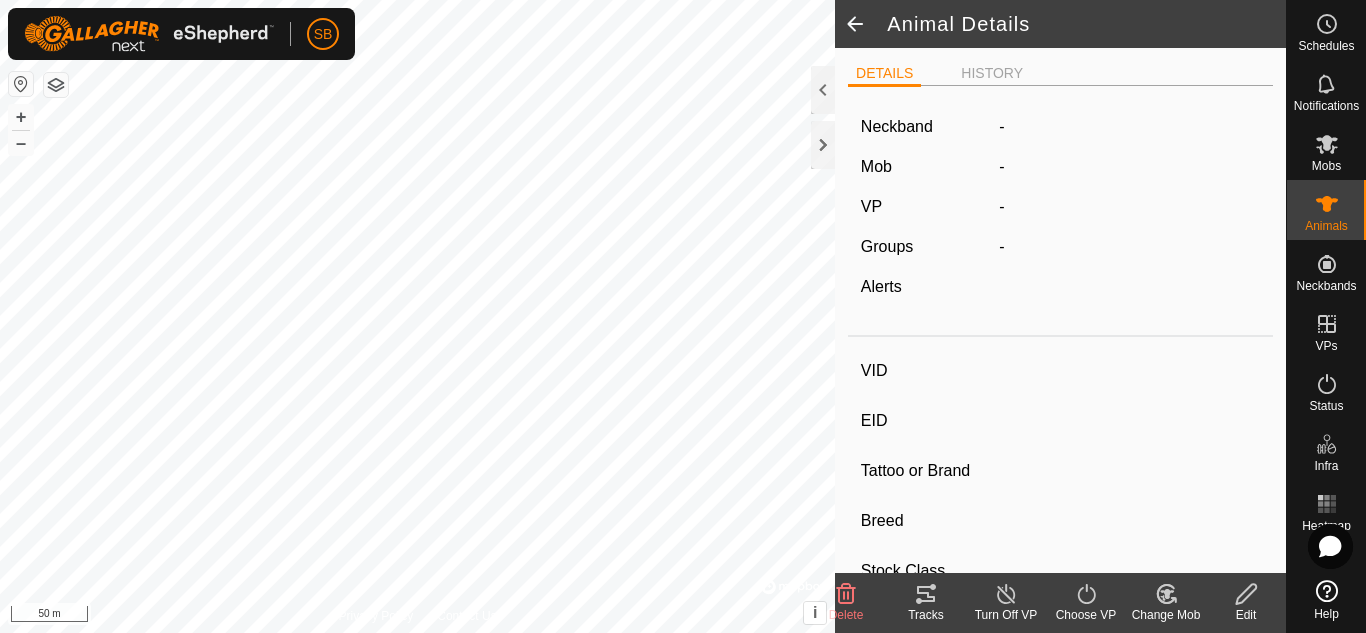 type on "6L" 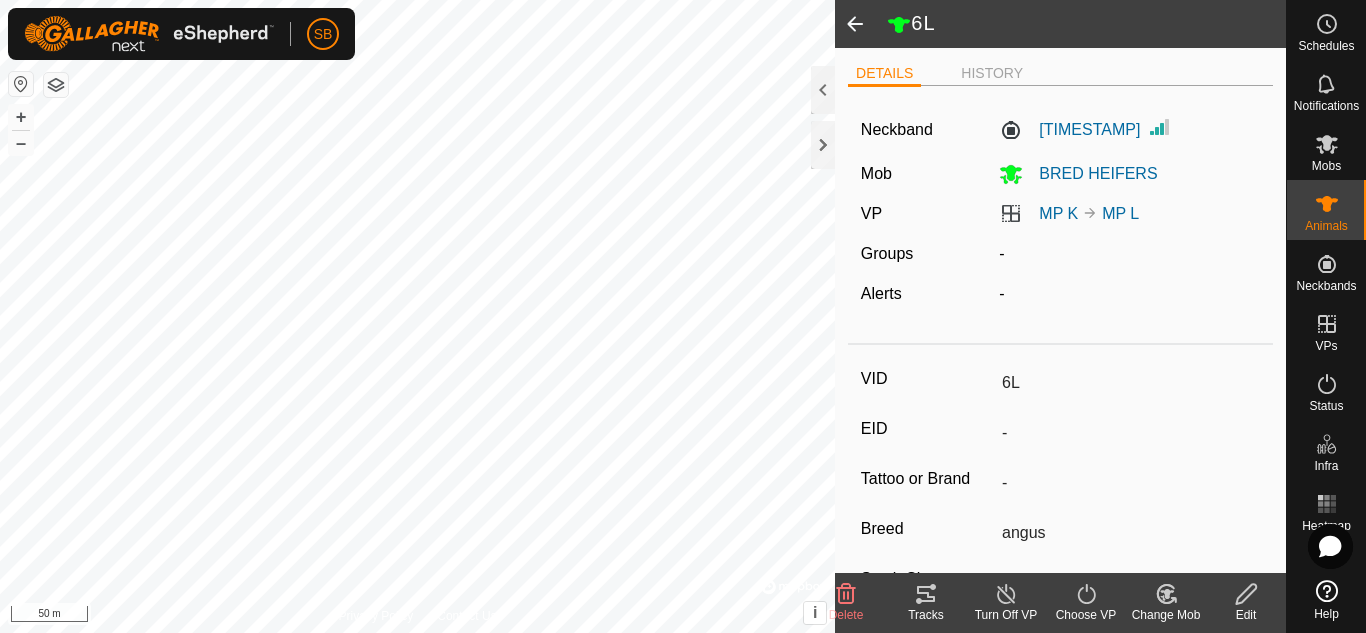 click on "Tracks" 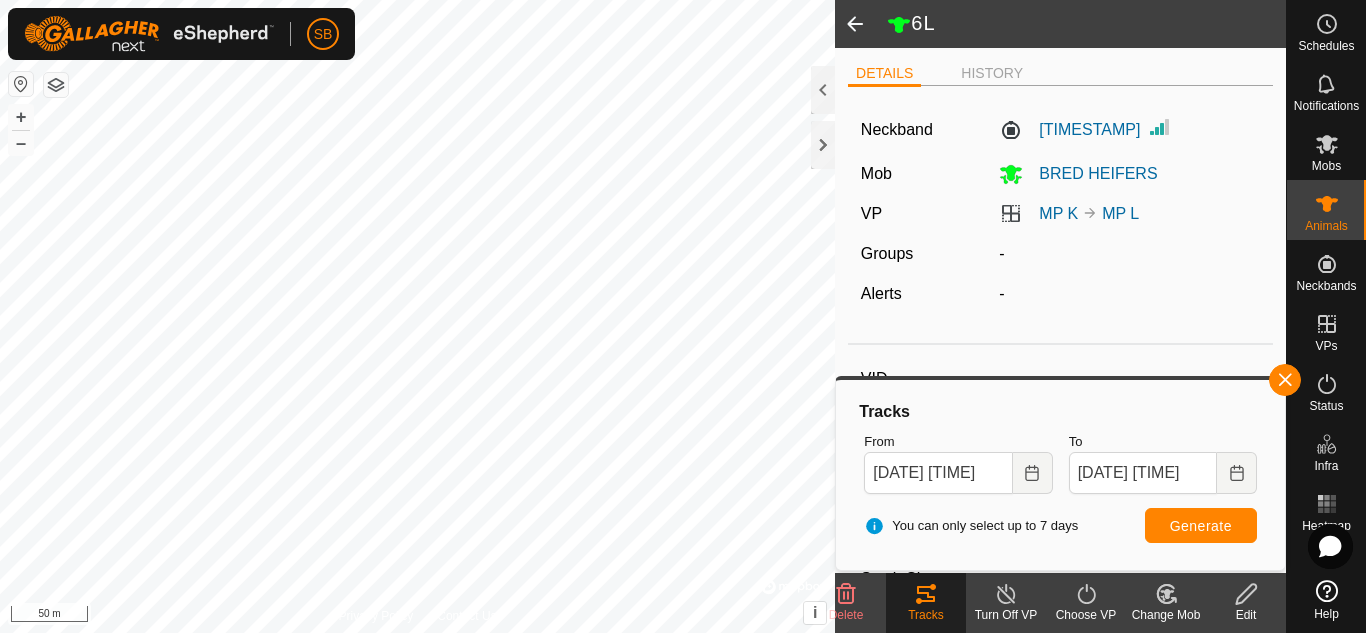 click 